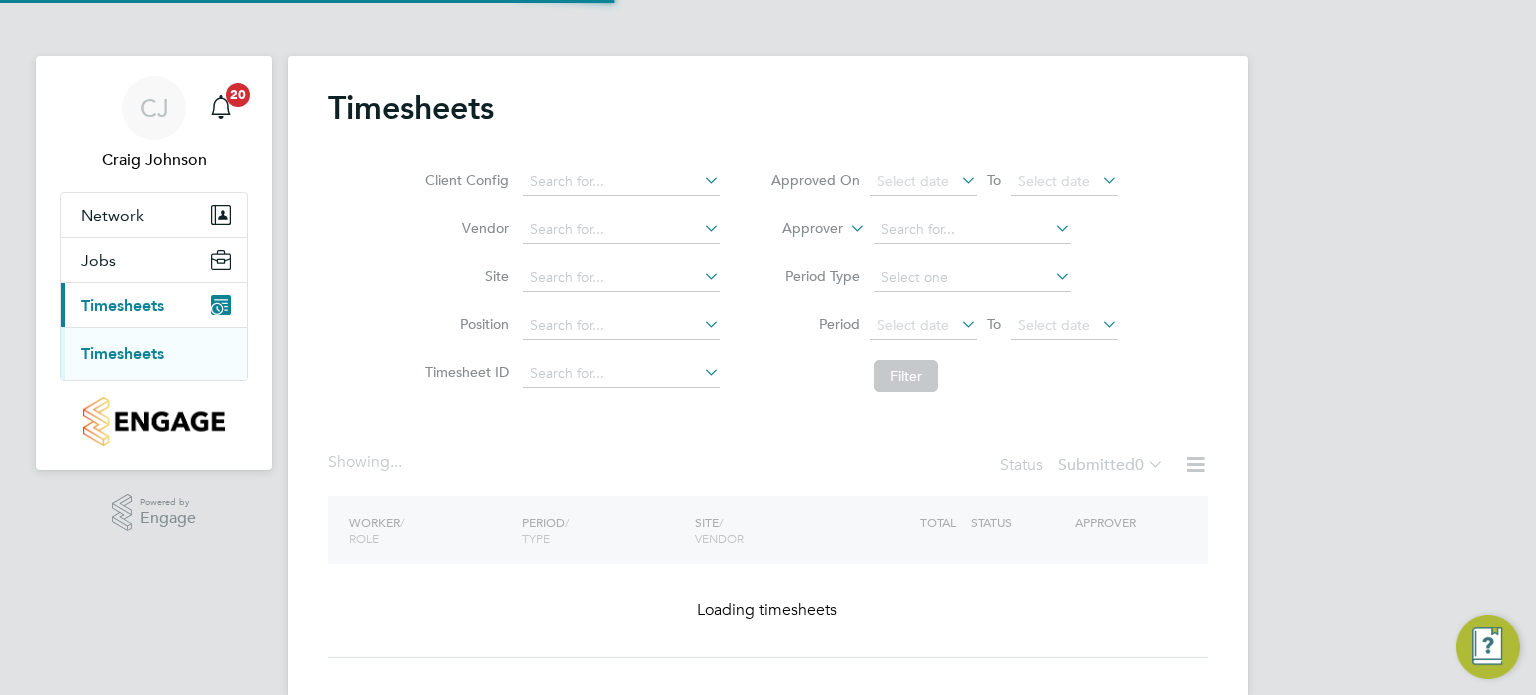 scroll, scrollTop: 0, scrollLeft: 0, axis: both 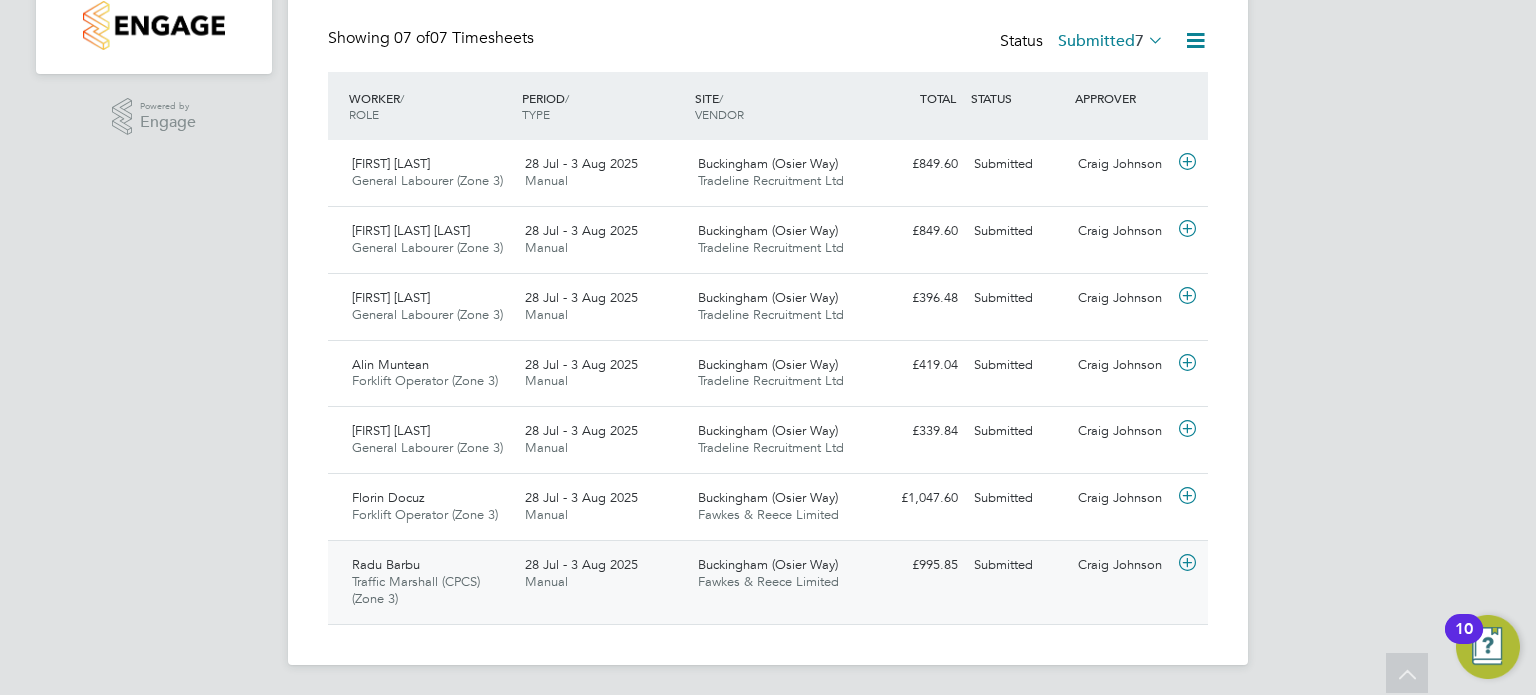 click 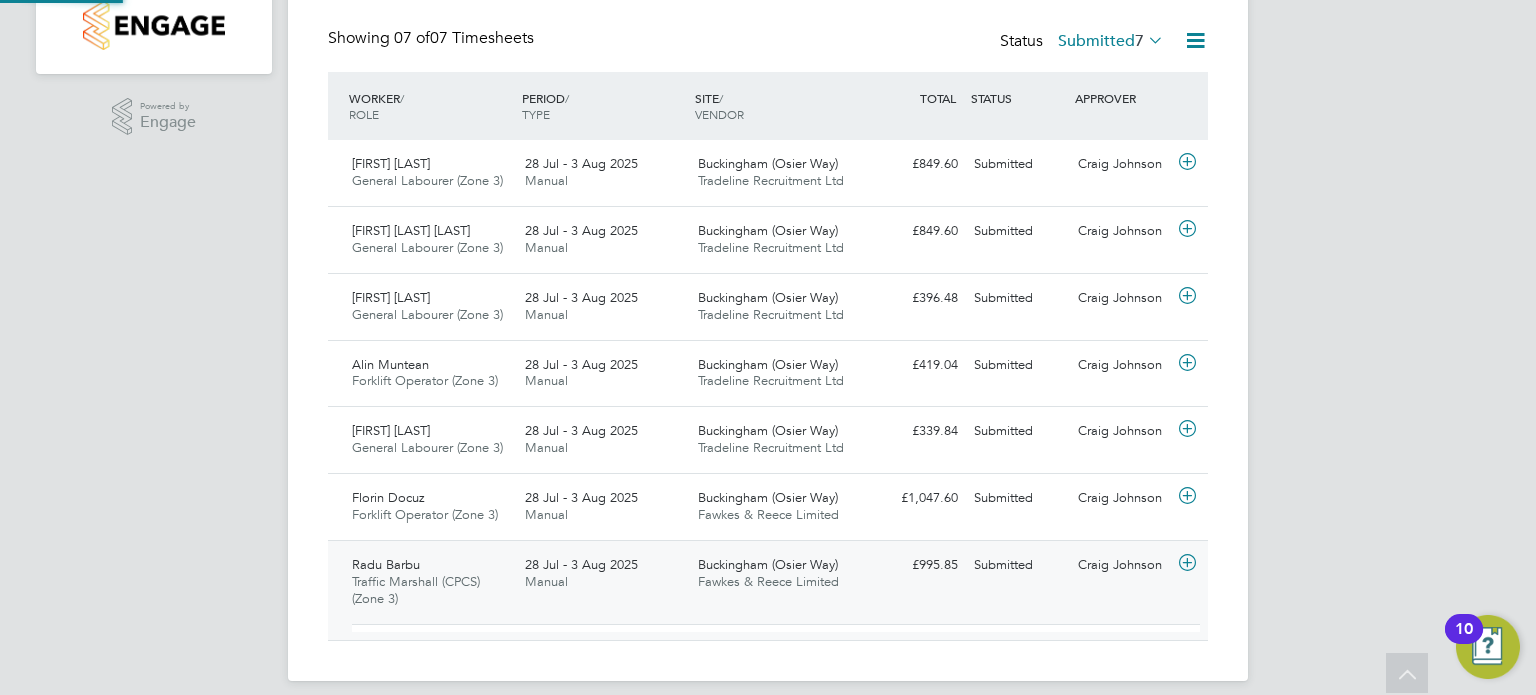 scroll, scrollTop: 9, scrollLeft: 9, axis: both 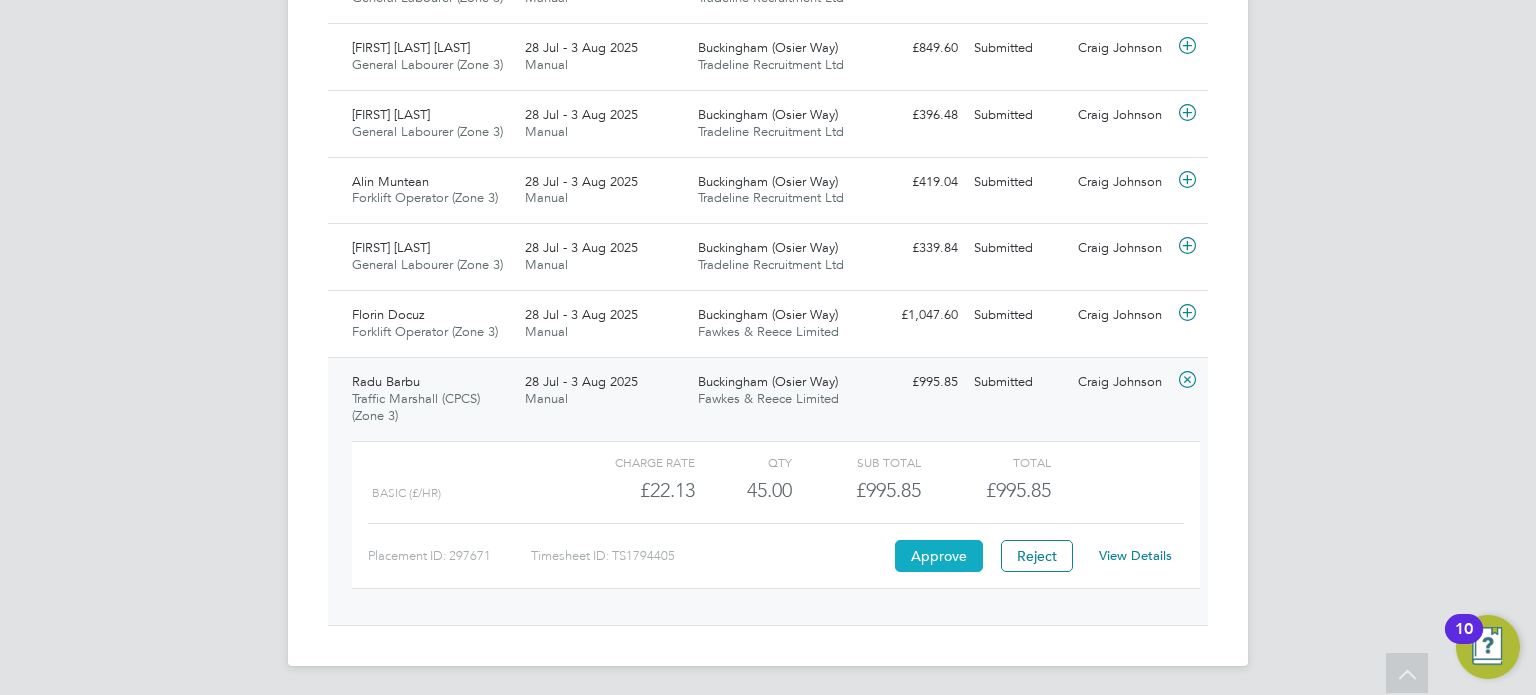 click on "Approve" 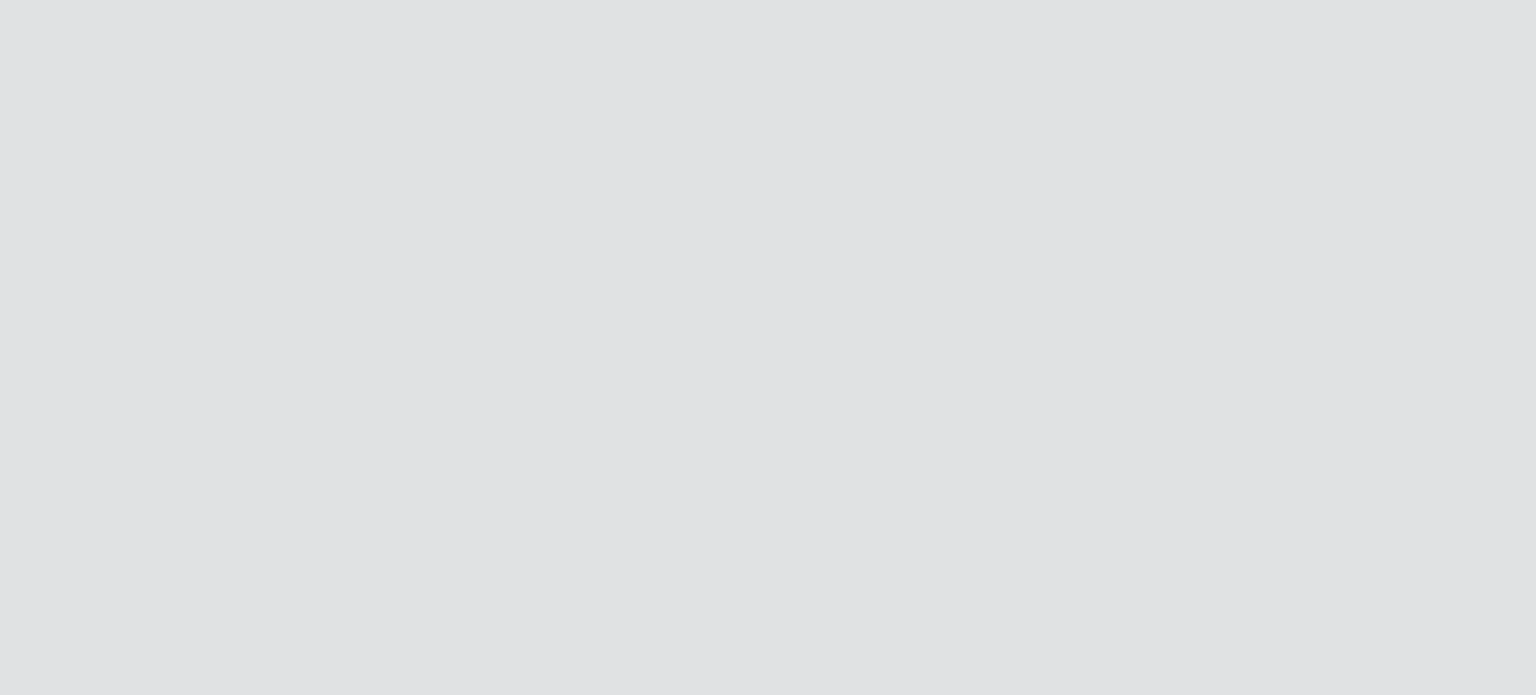 scroll, scrollTop: 0, scrollLeft: 0, axis: both 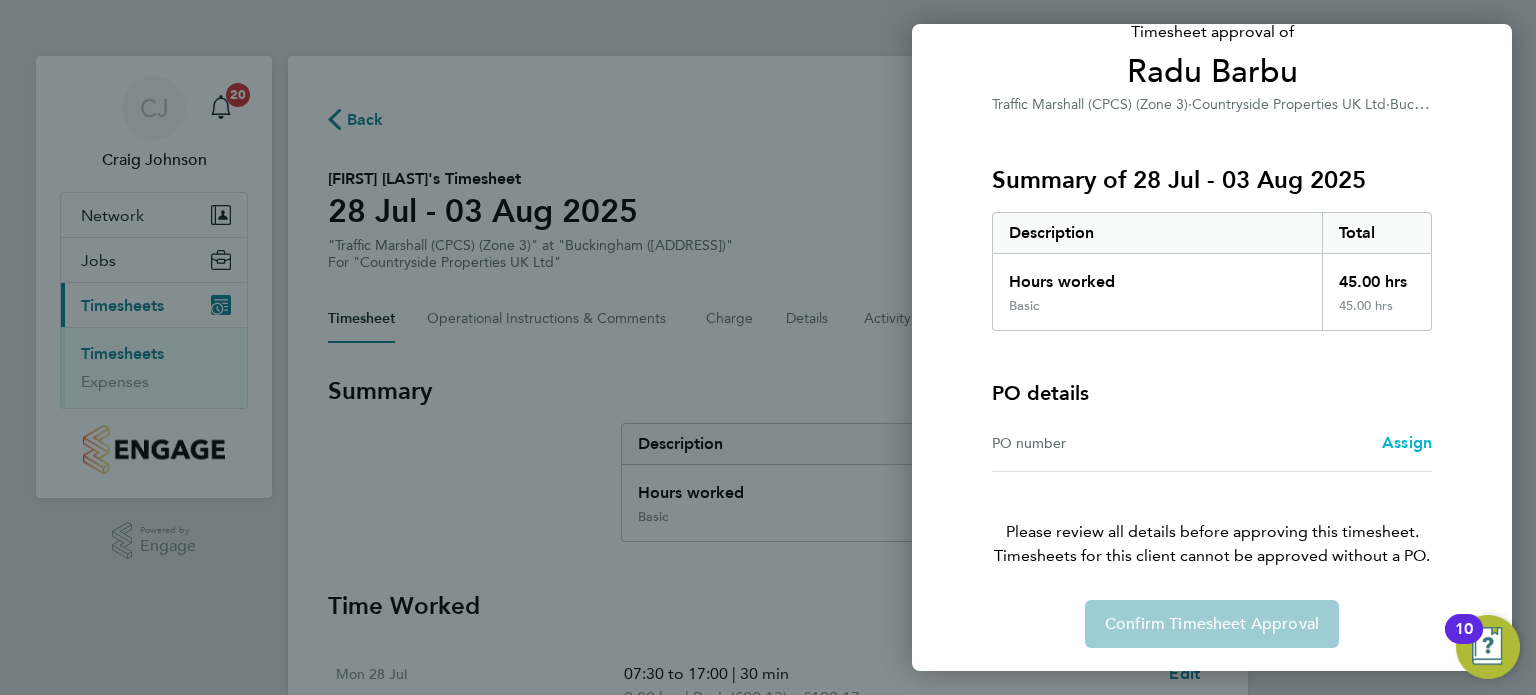 click on "Assign" at bounding box center (1407, 442) 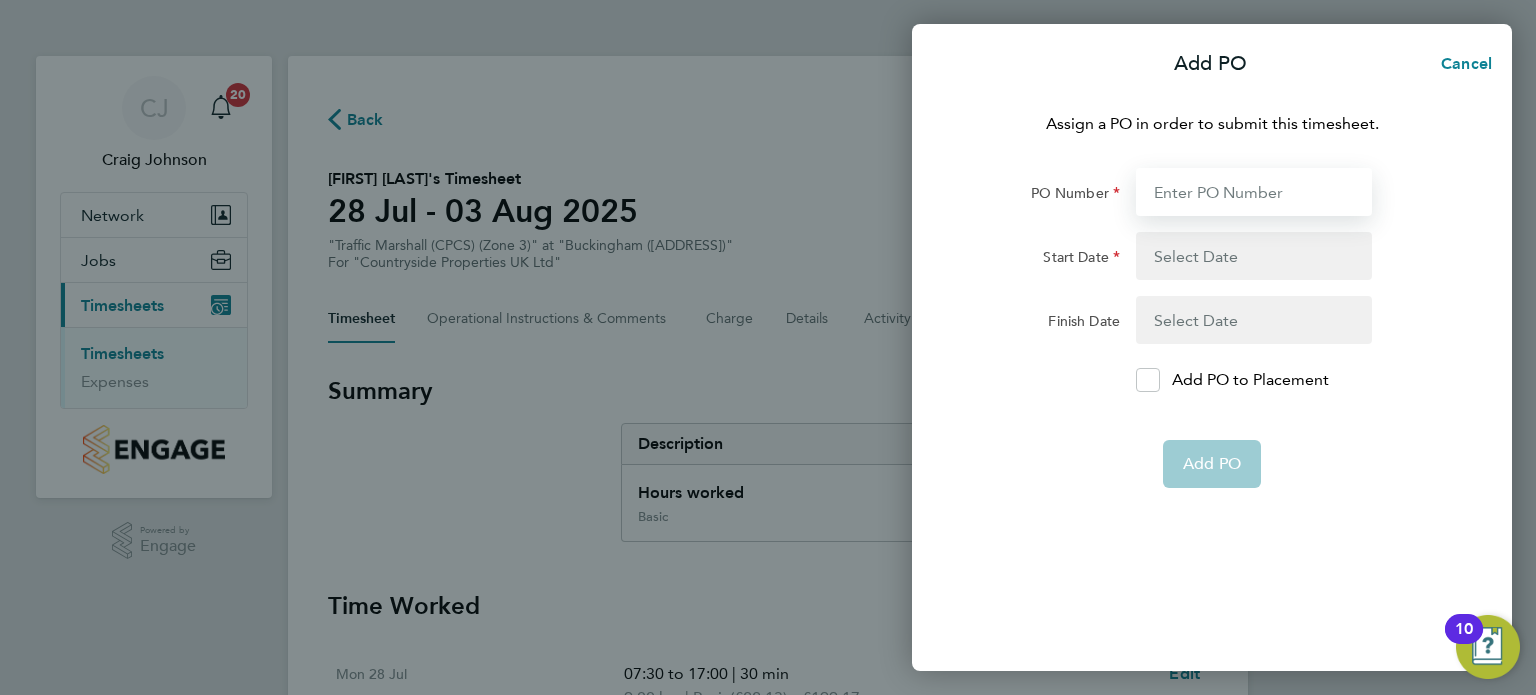 click on "PO Number" at bounding box center [1254, 192] 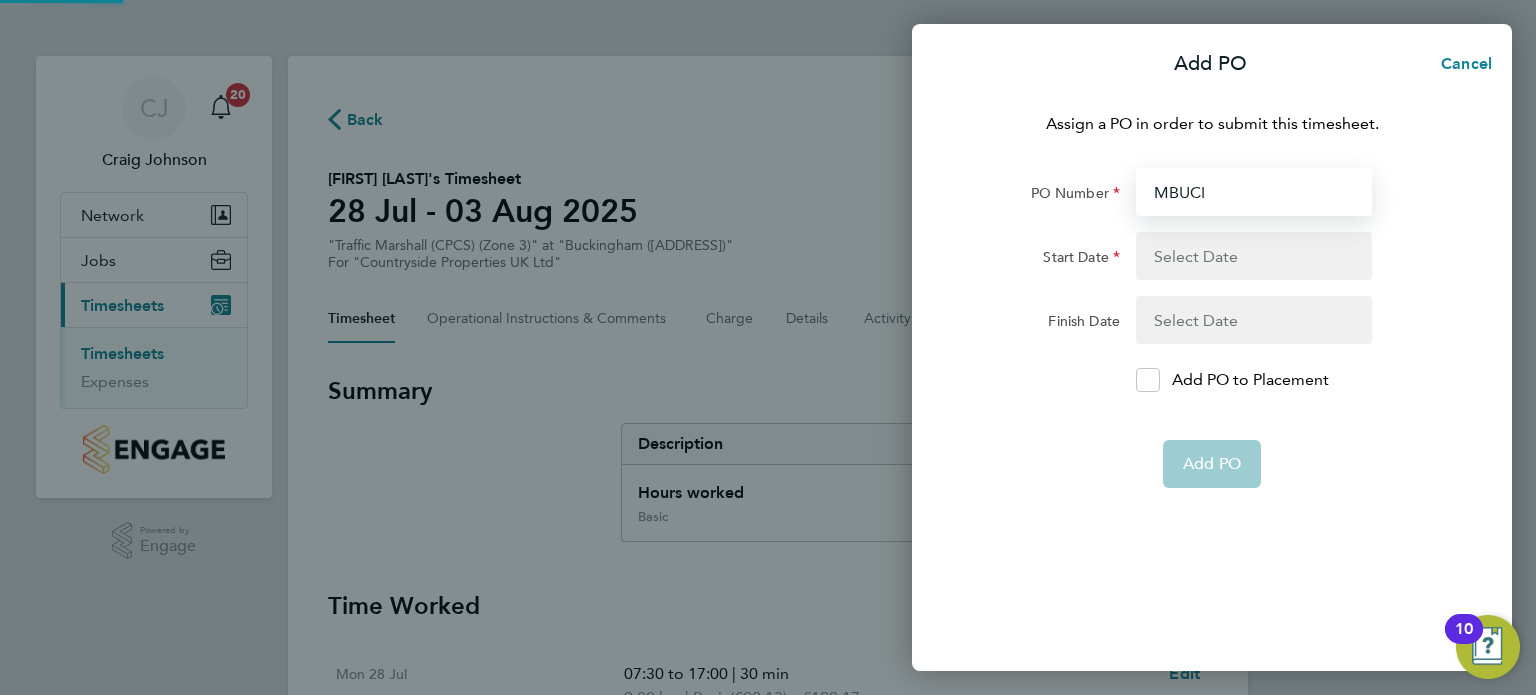 type on "21 Jul 25" 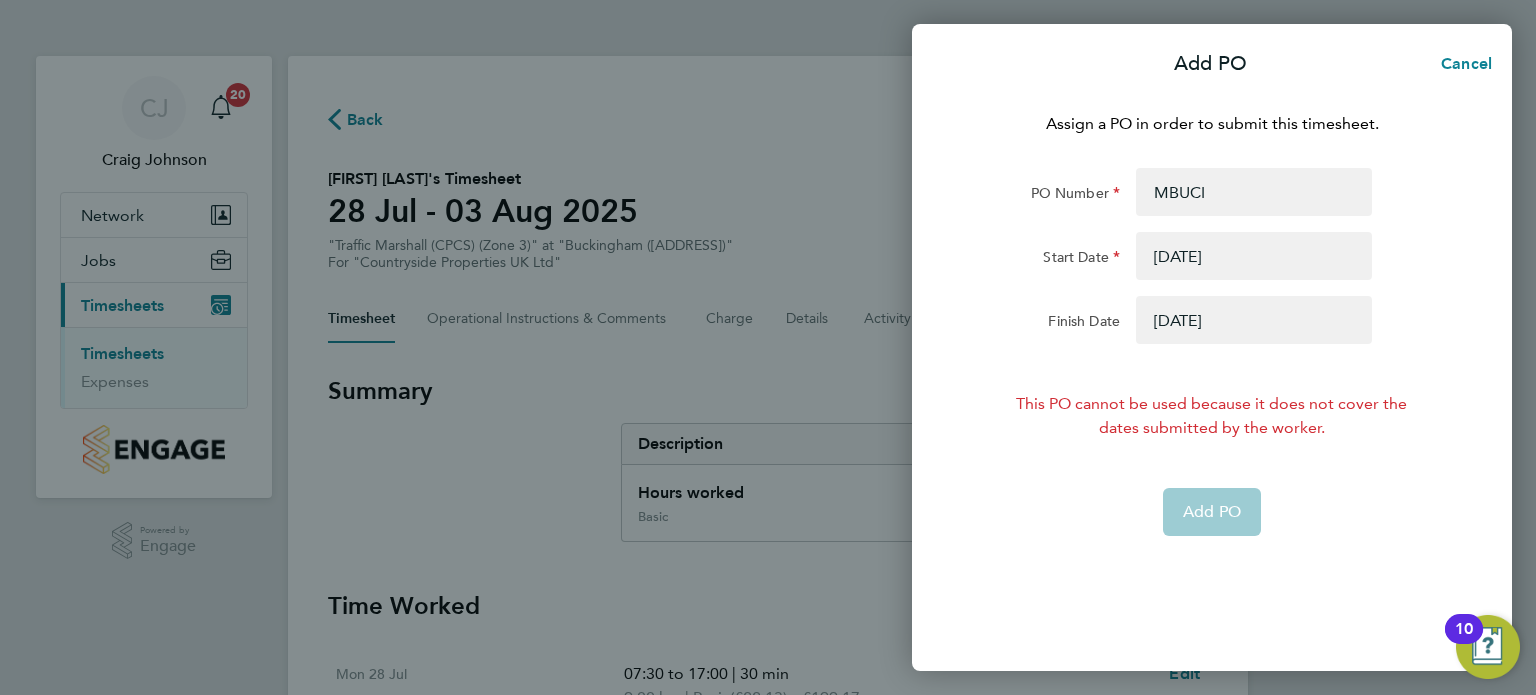 click 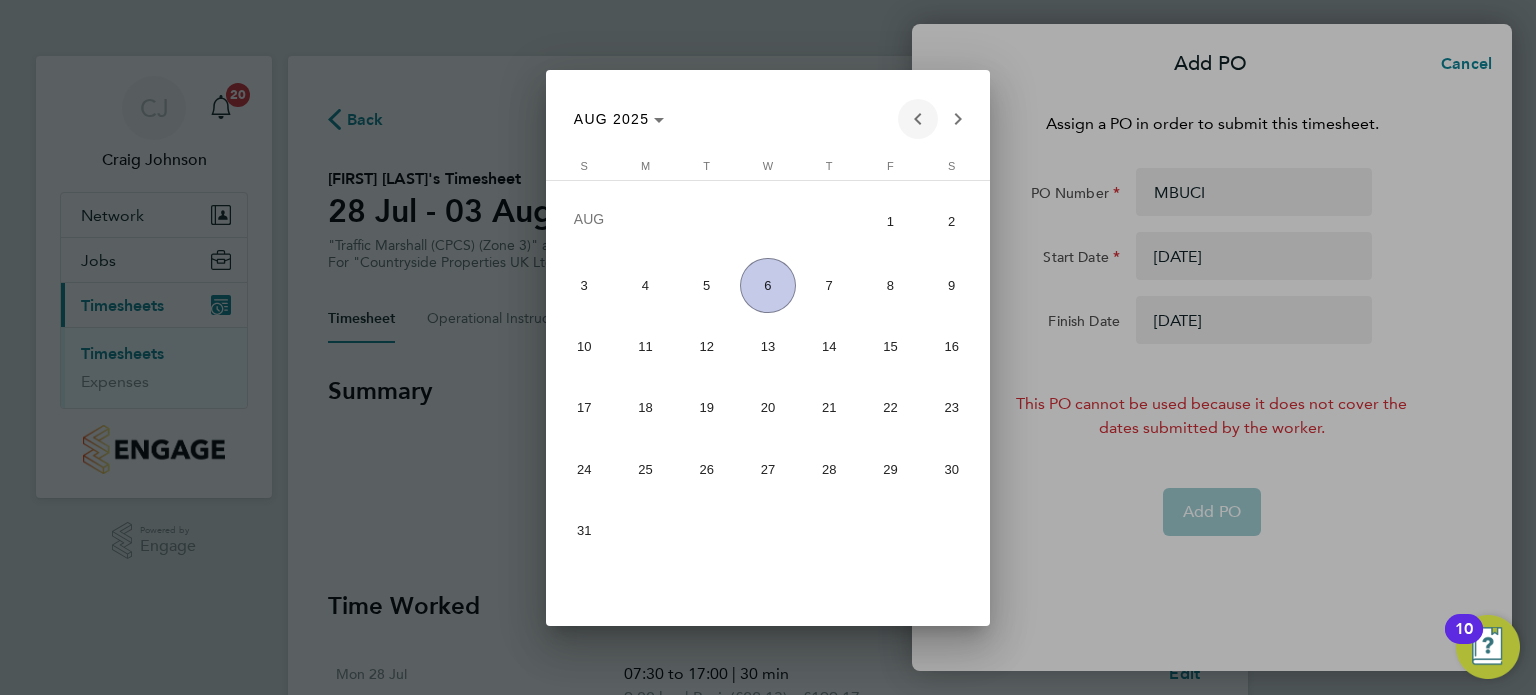 click at bounding box center (918, 119) 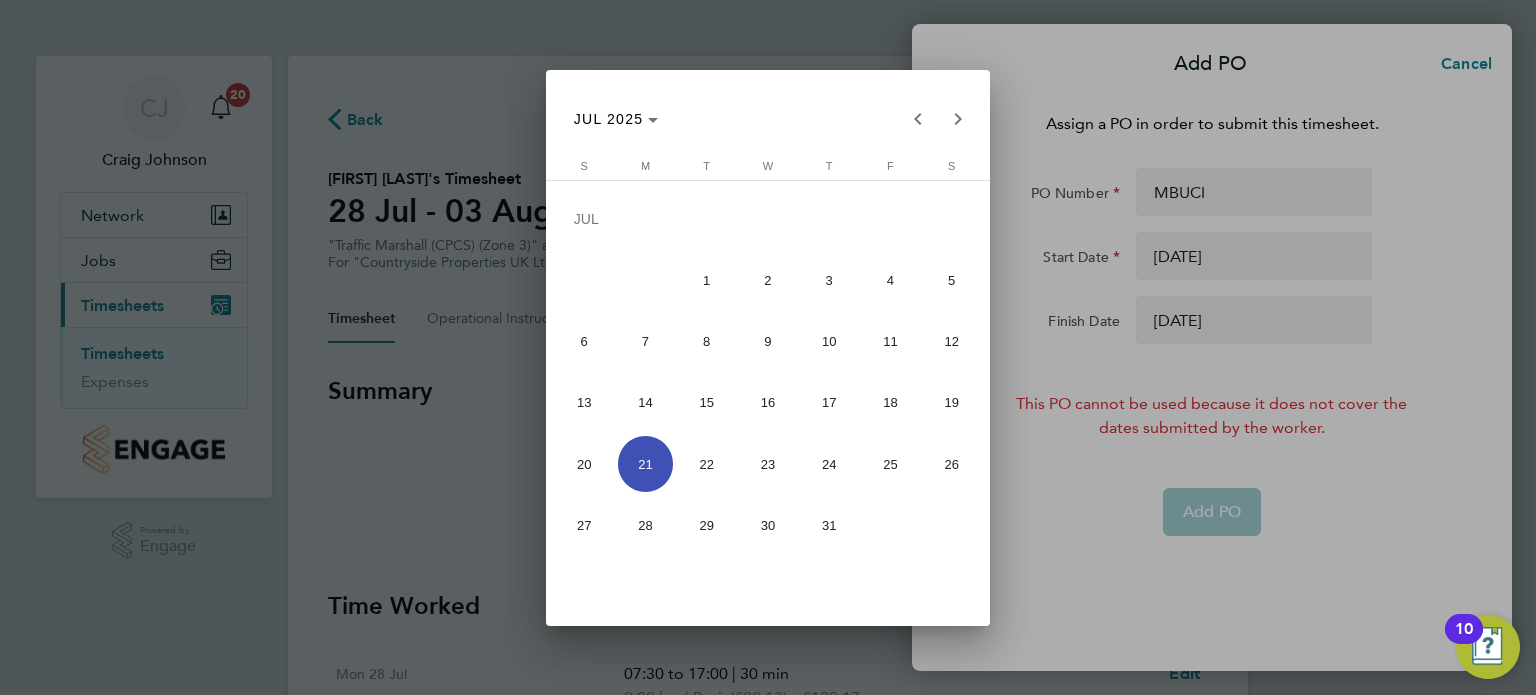 click on "28" at bounding box center [645, 525] 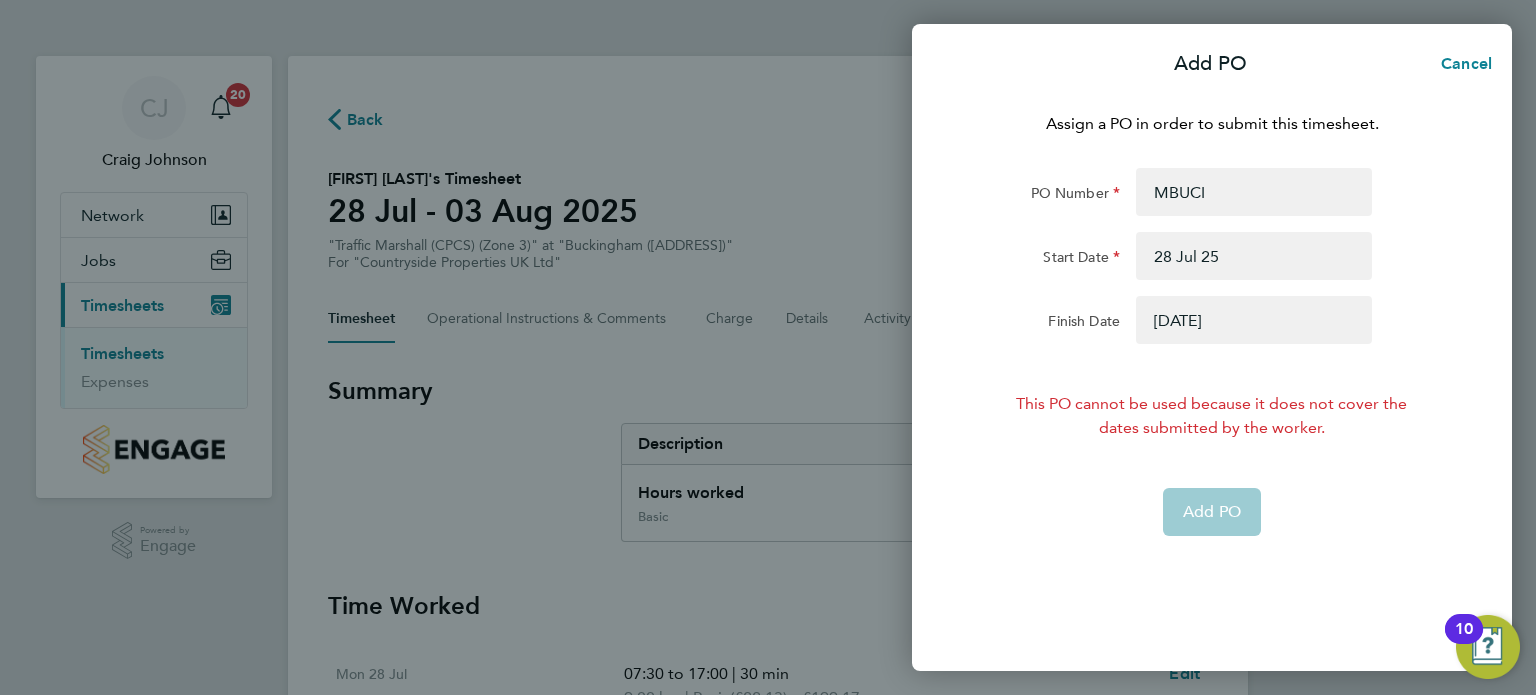 click 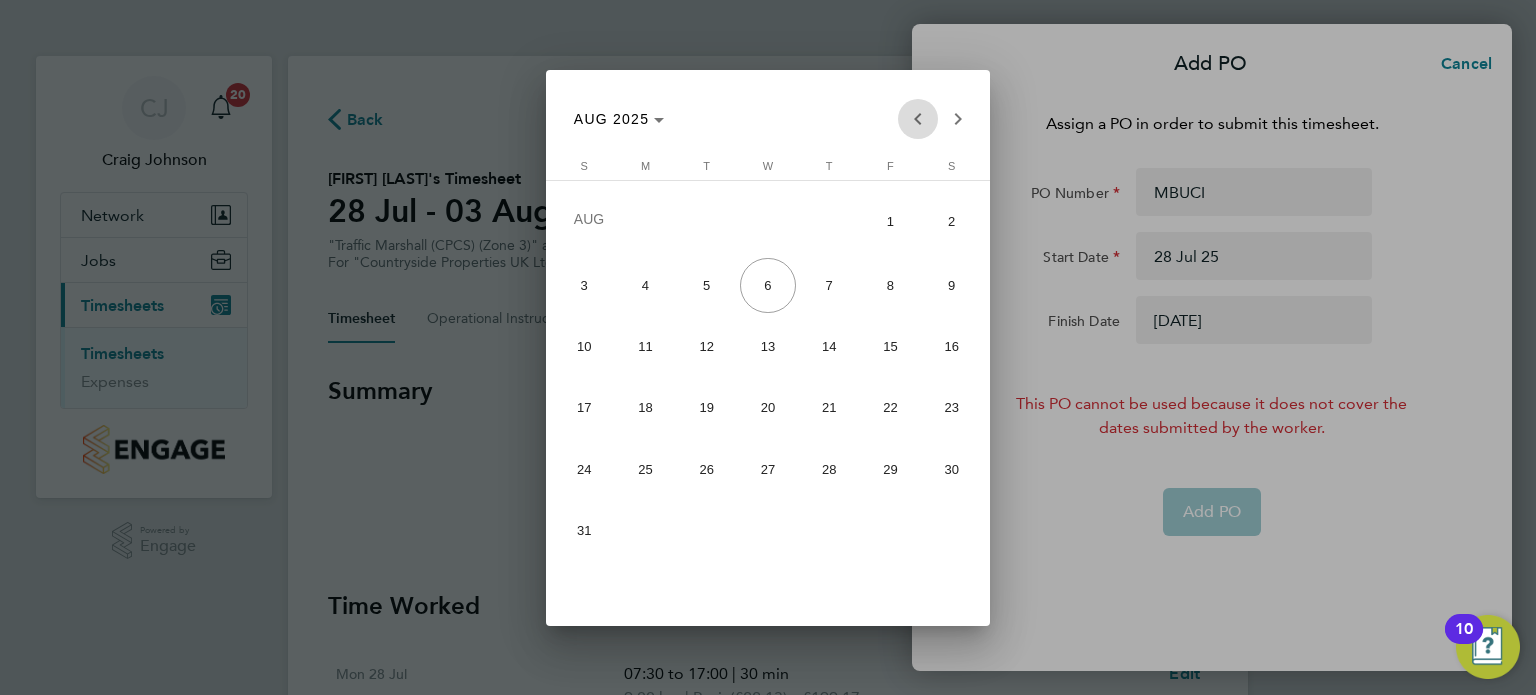 click at bounding box center (918, 119) 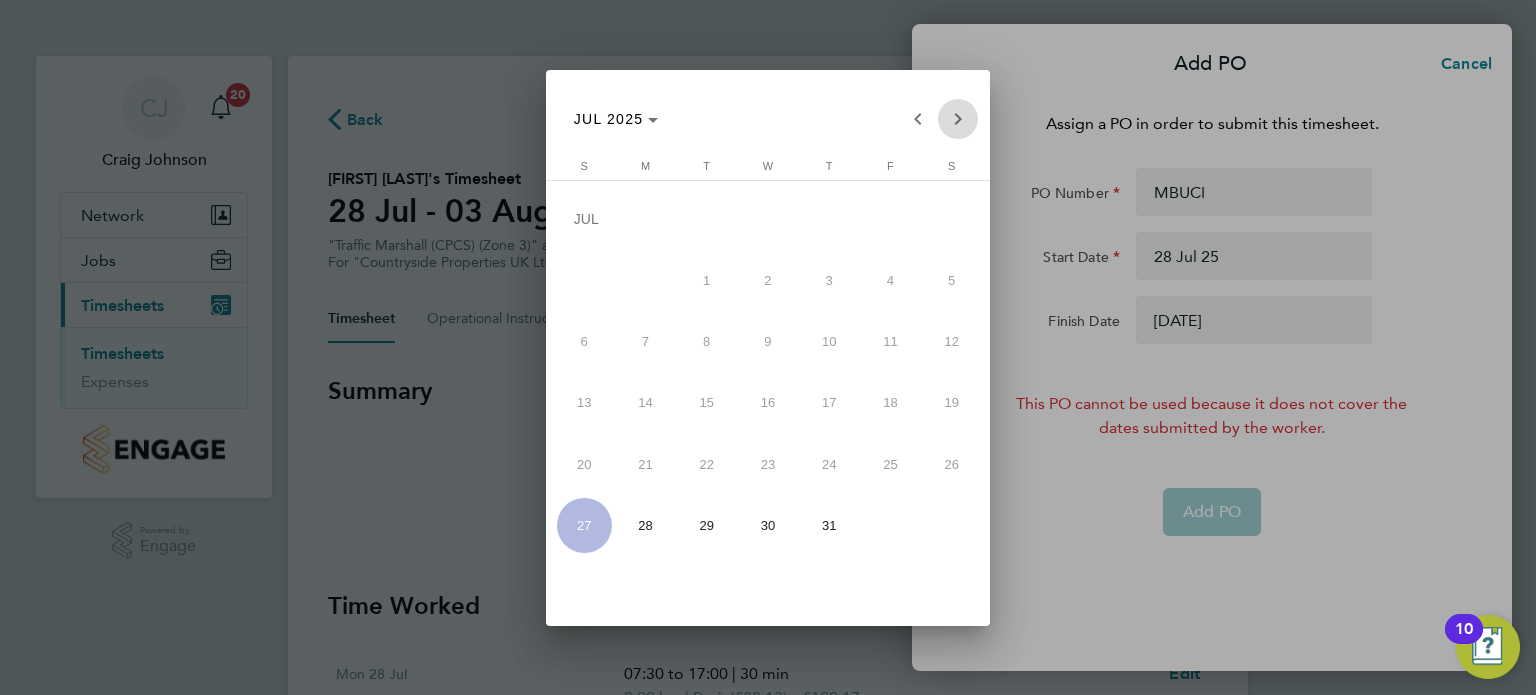 click at bounding box center [958, 119] 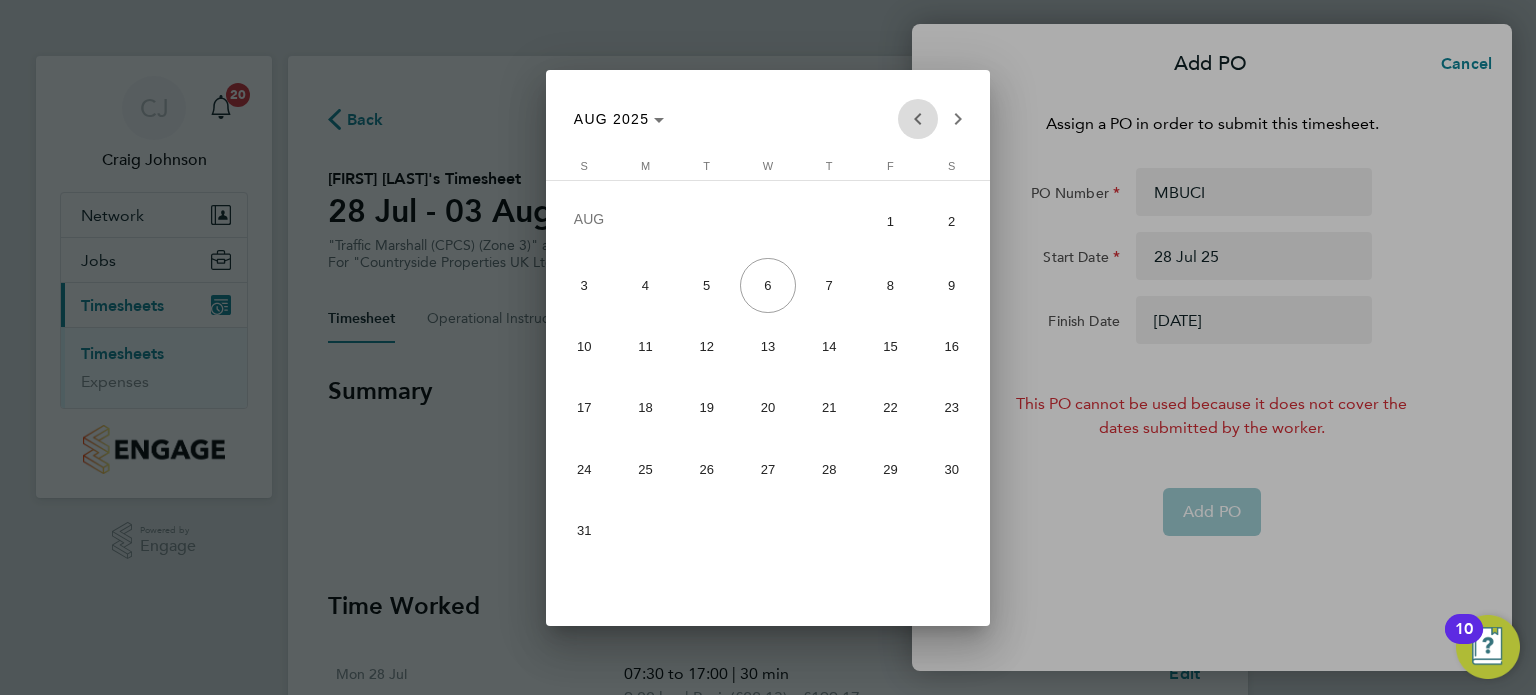 click at bounding box center [918, 119] 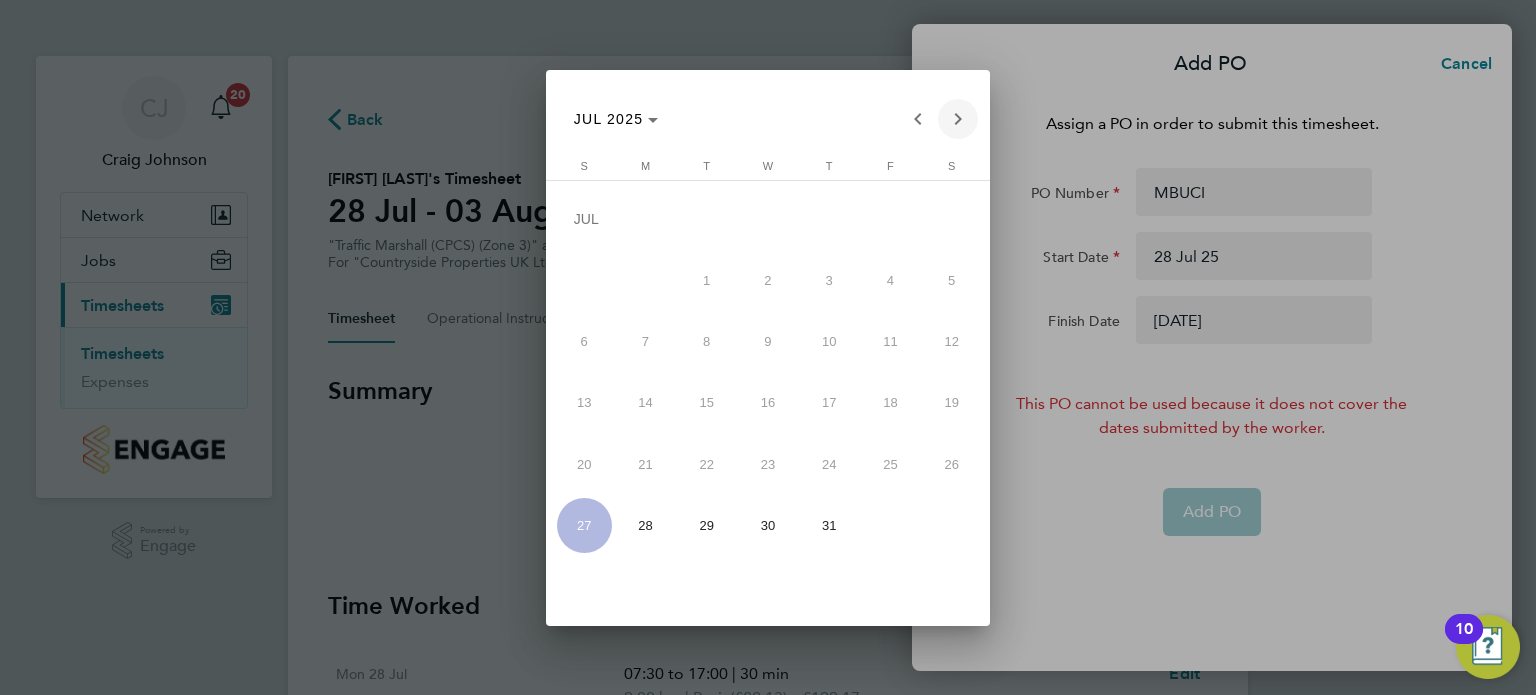 click at bounding box center [958, 119] 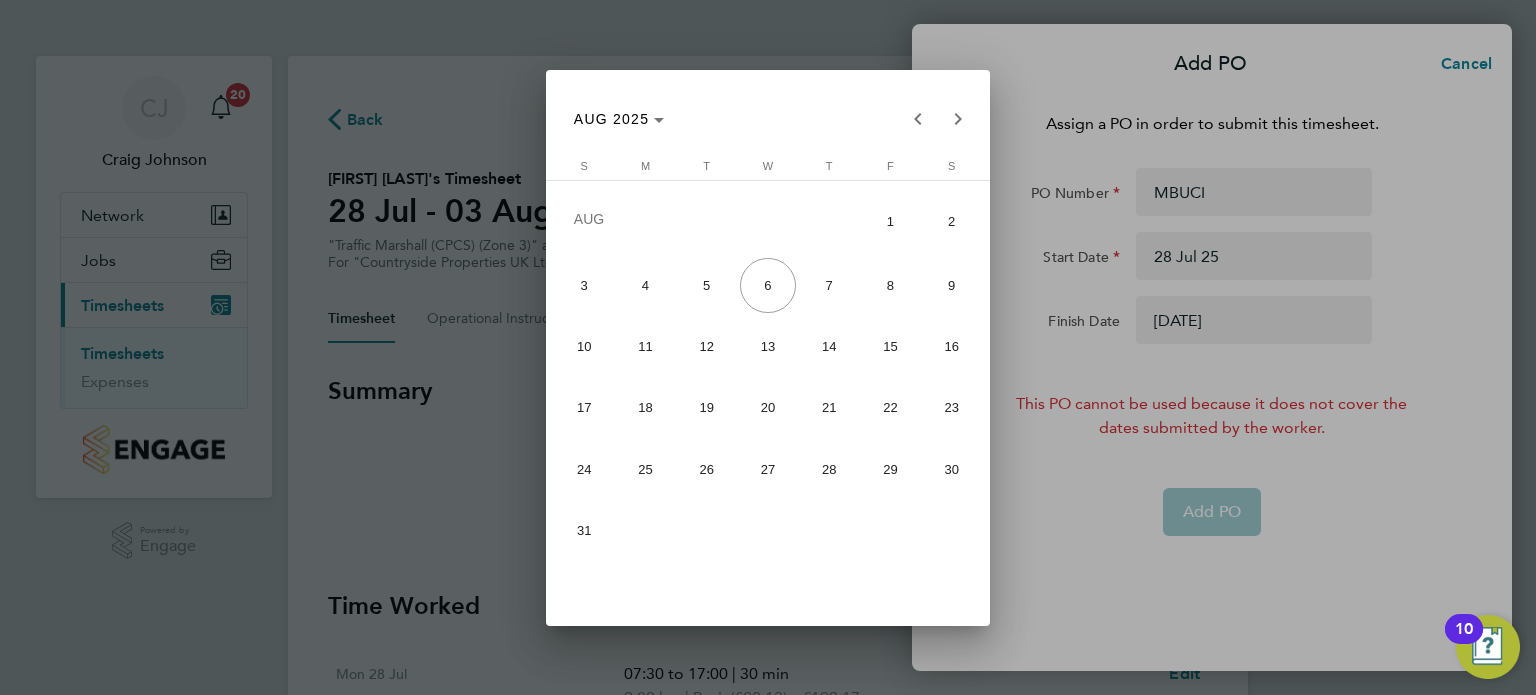click on "2" at bounding box center (951, 222) 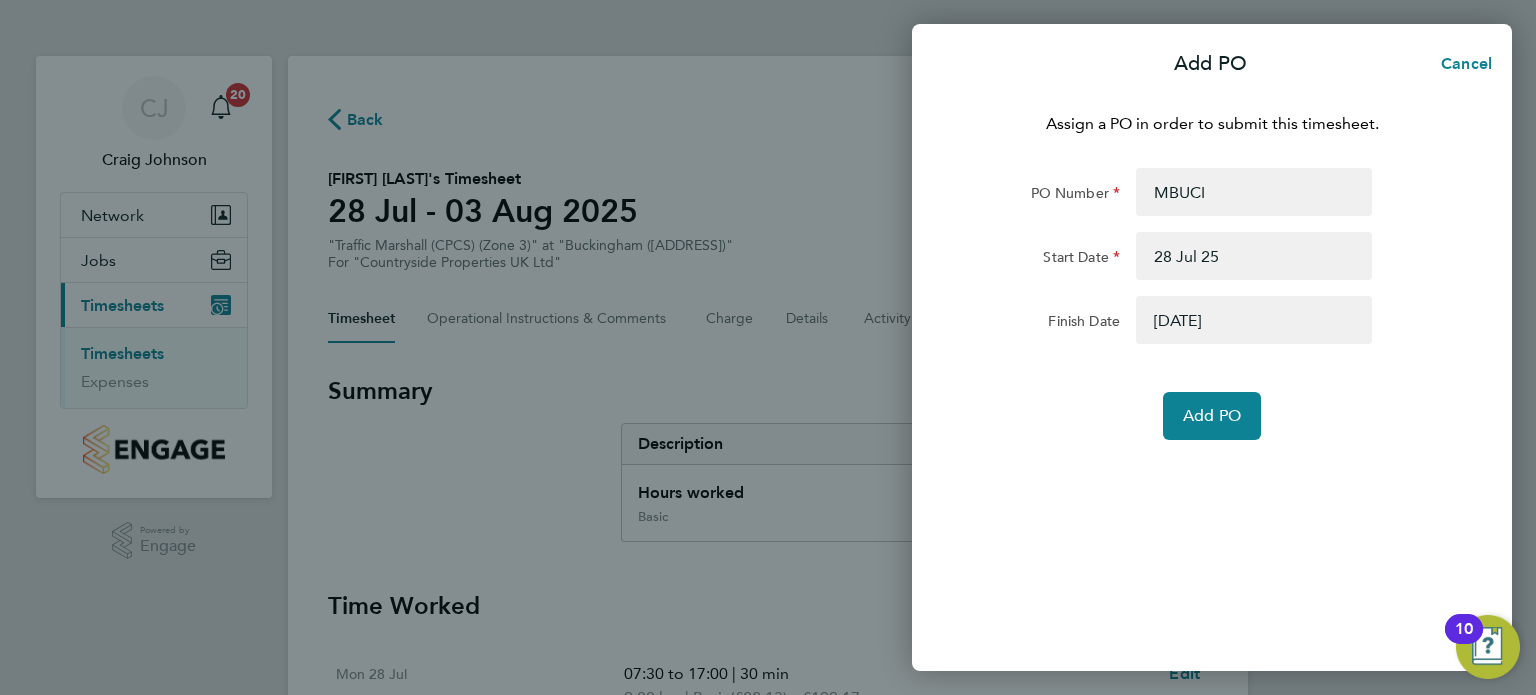 click on "Assign a PO in order to submit this timesheet.  PO Number MBUCI Start Date 28 Jul 25 Finish Date 02 Aug 25  Add PO" 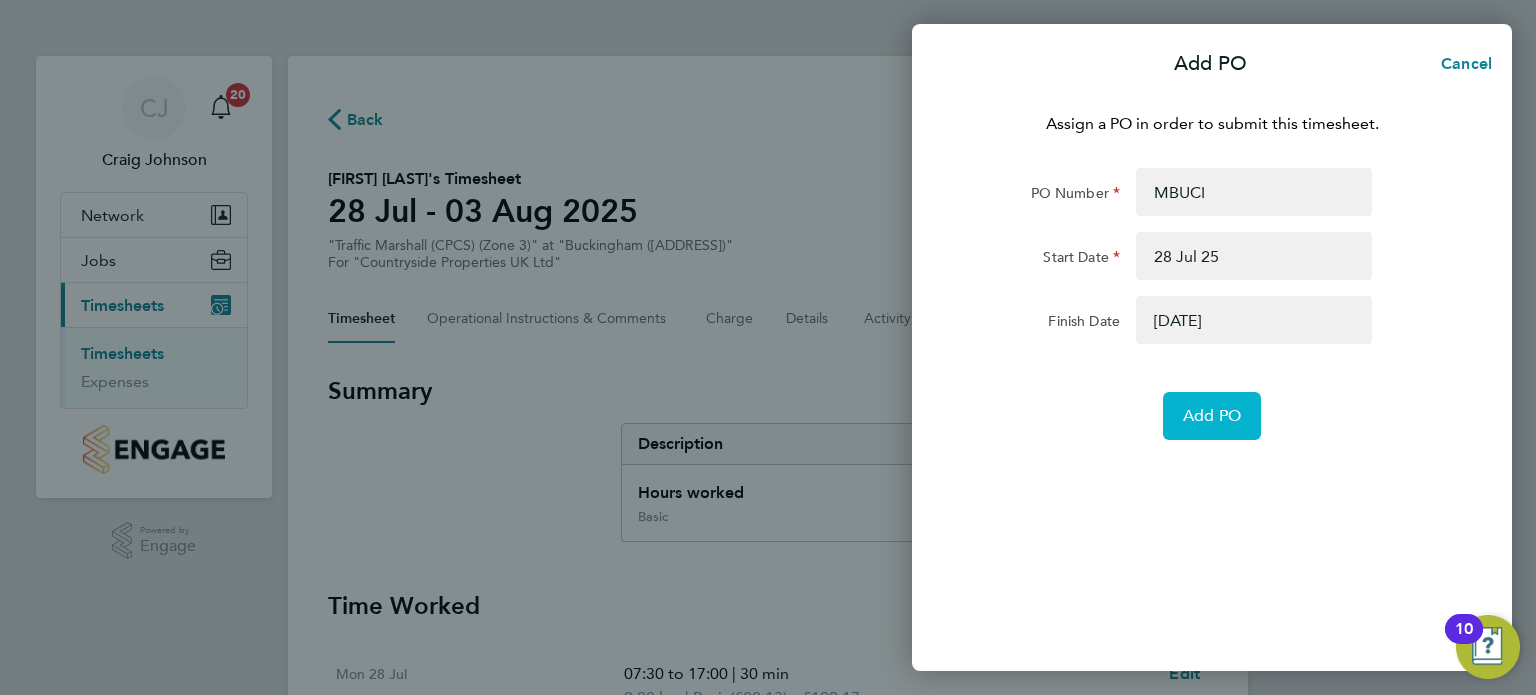 click on "Add PO" 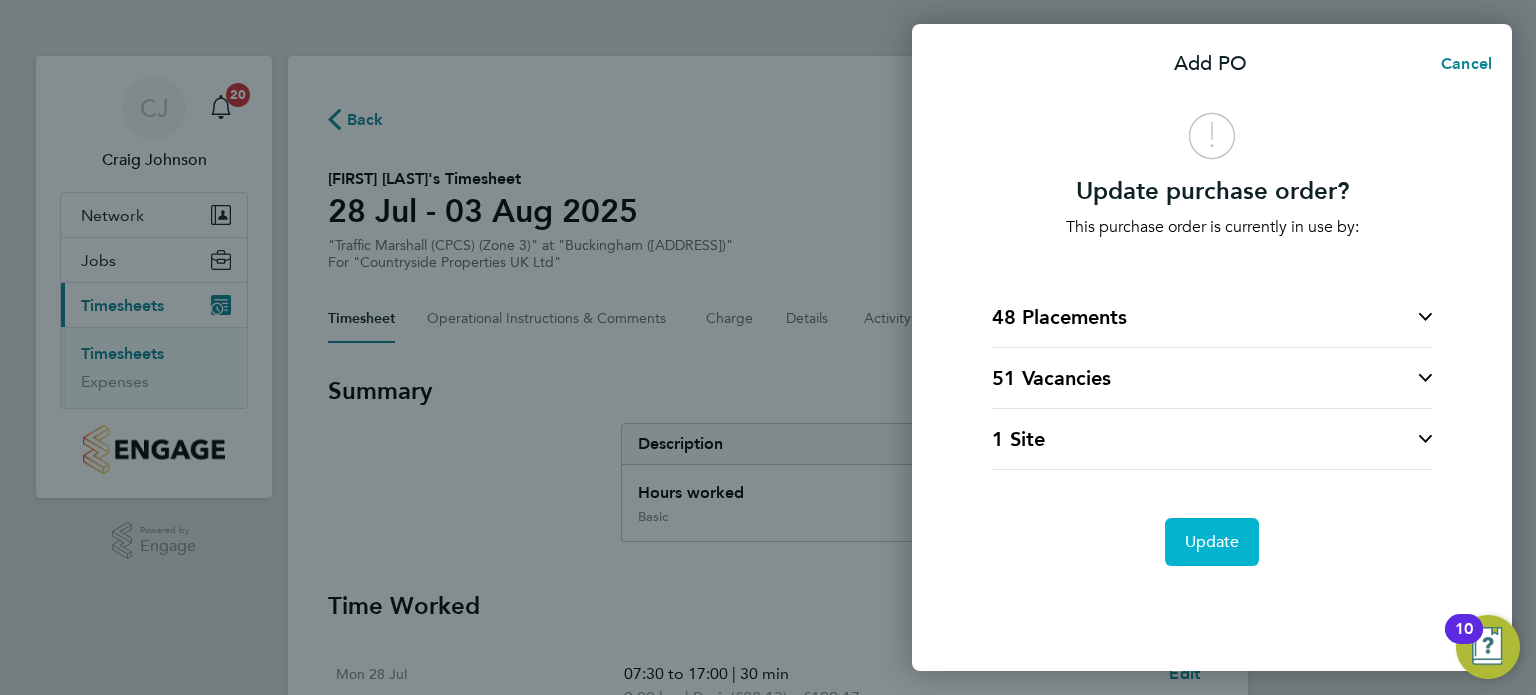 click on "Update" 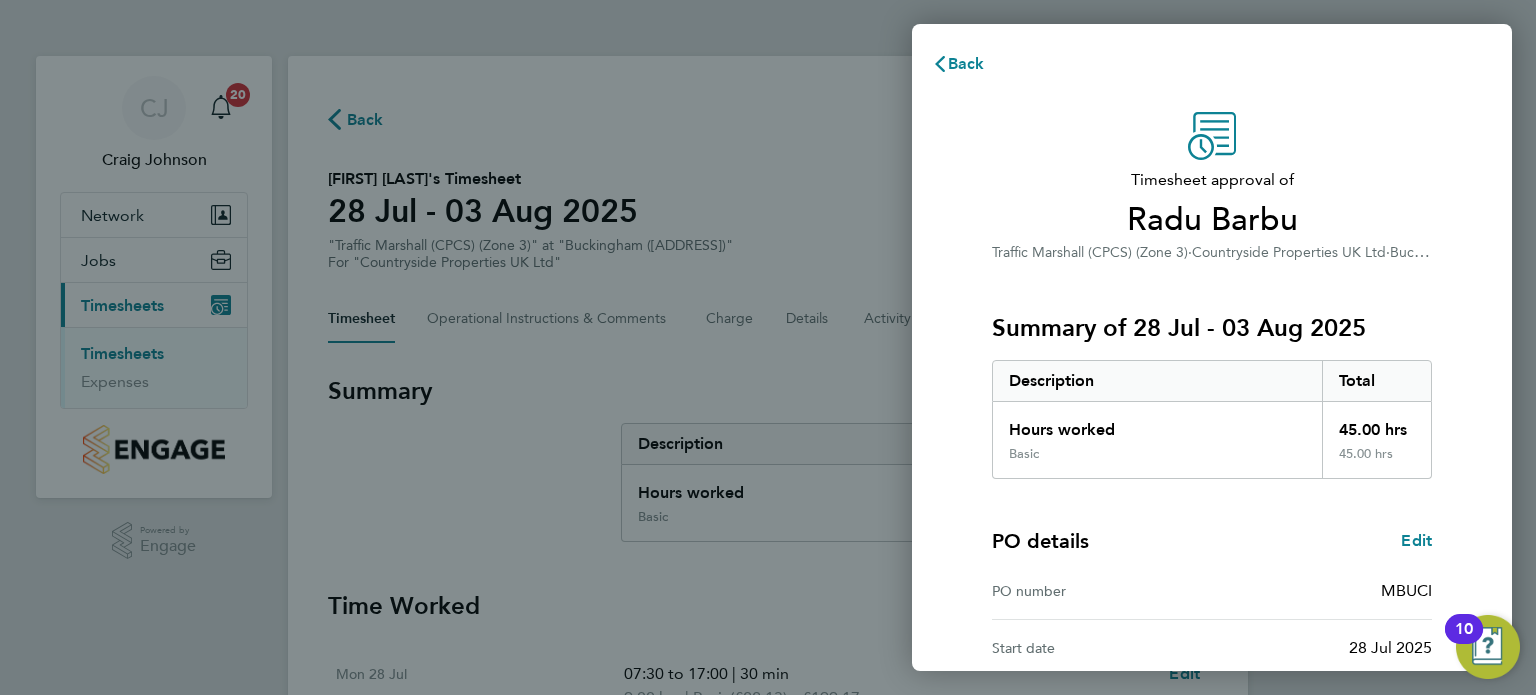 scroll, scrollTop: 261, scrollLeft: 0, axis: vertical 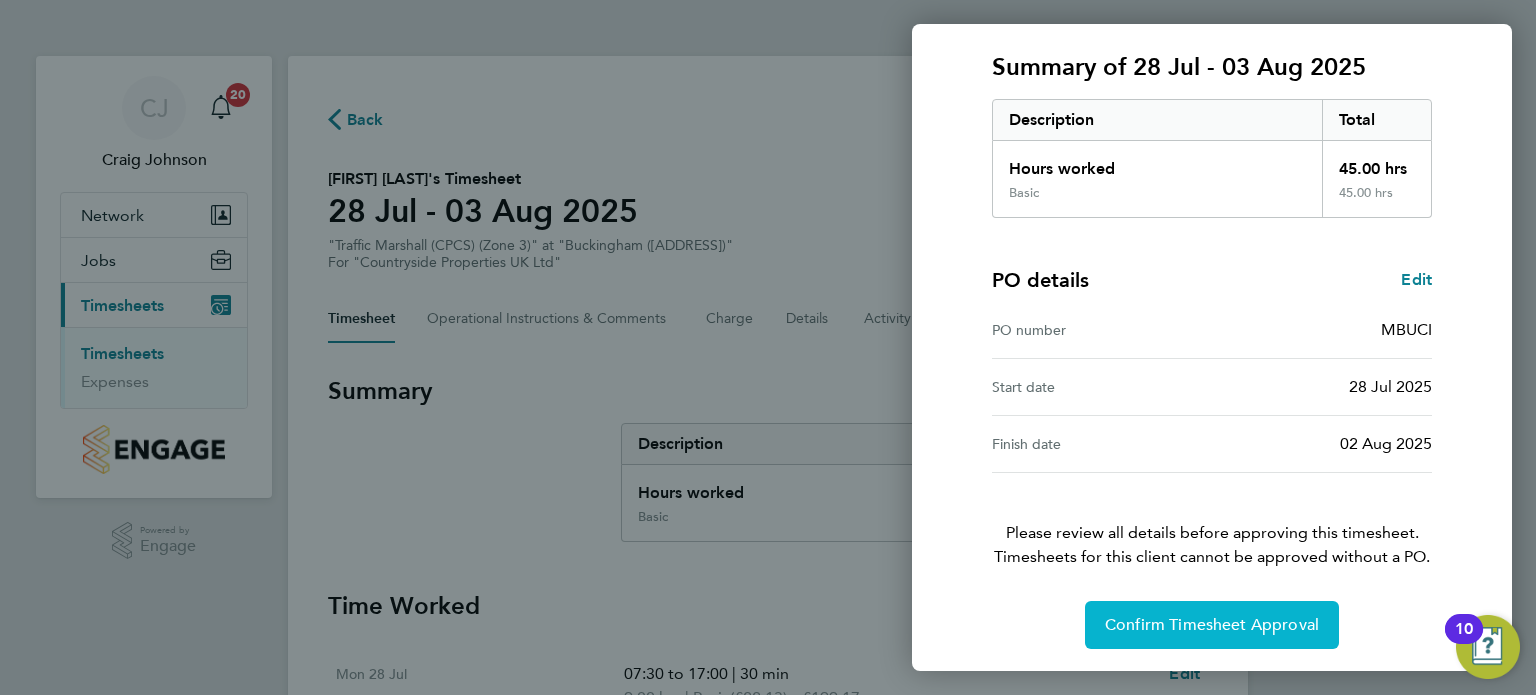 click on "Confirm Timesheet Approval" 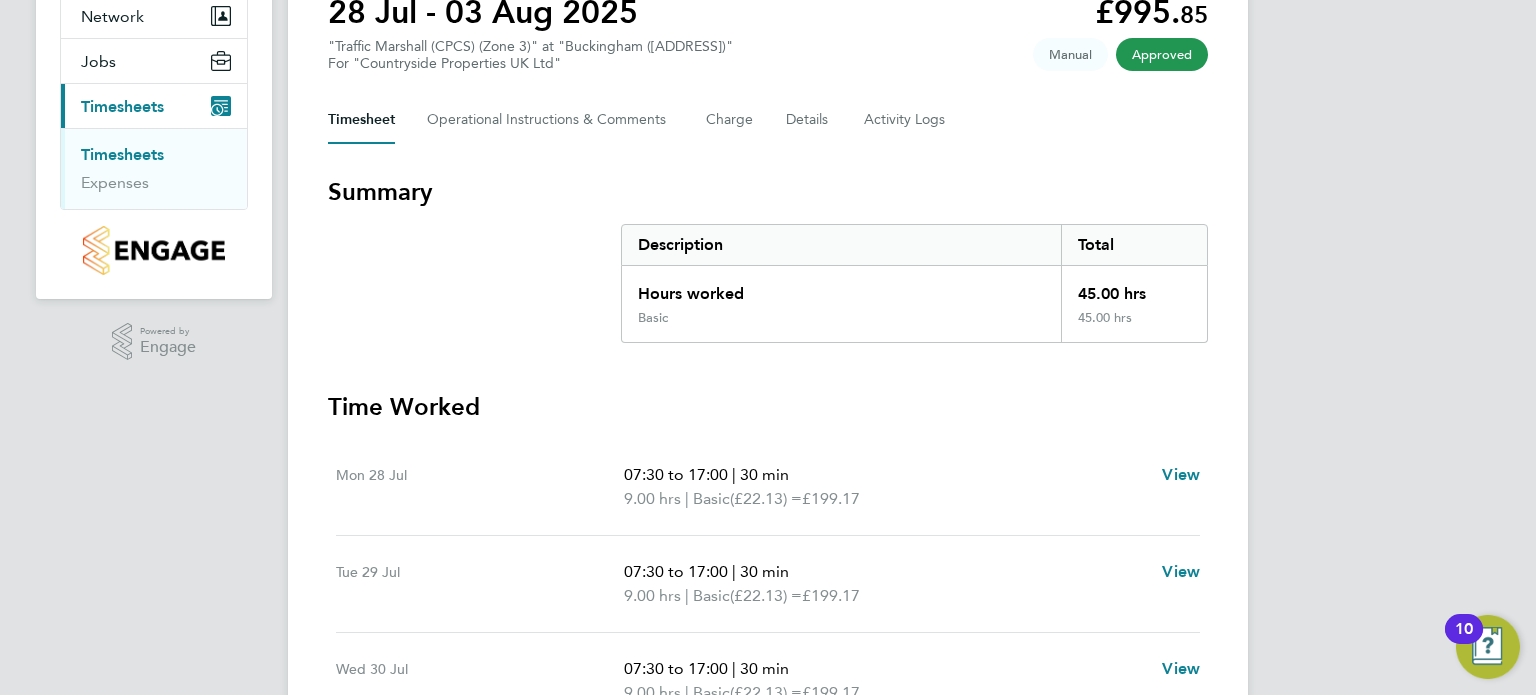 scroll, scrollTop: 0, scrollLeft: 0, axis: both 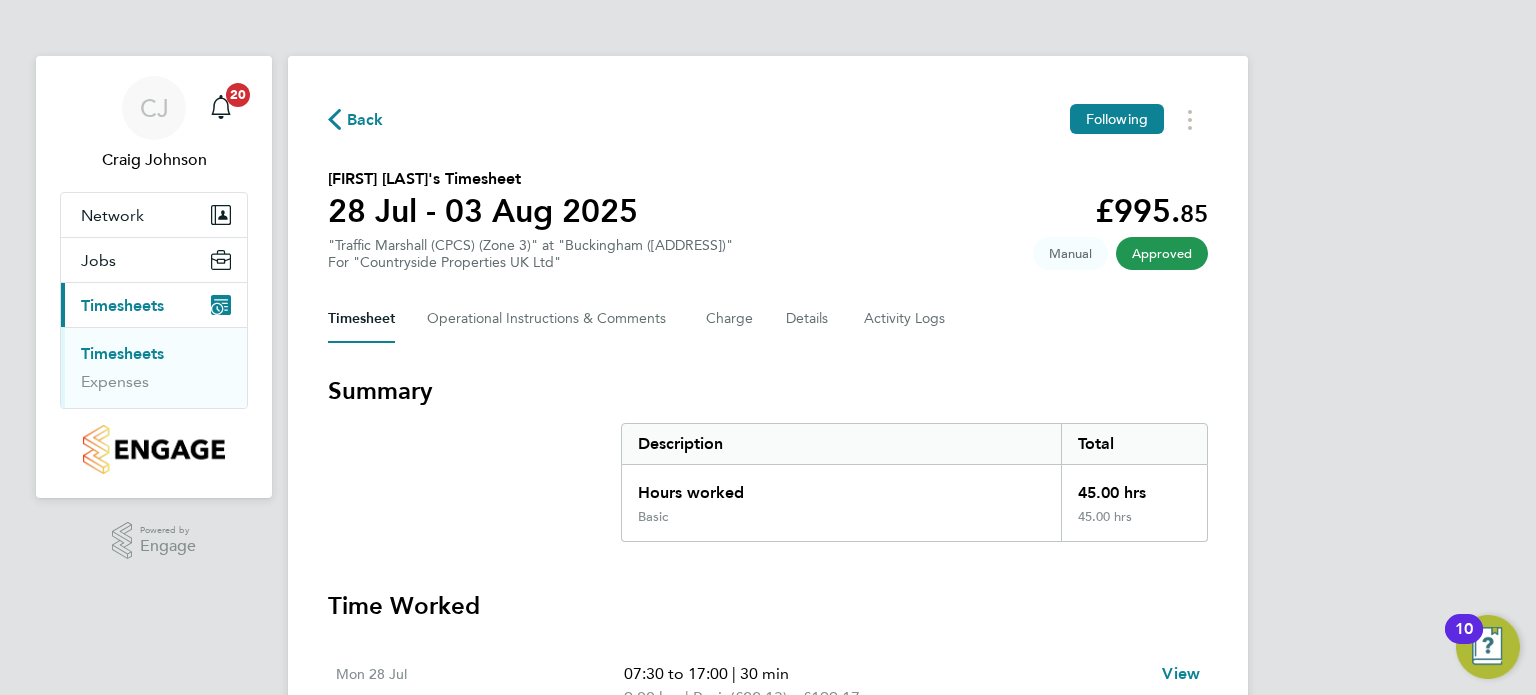 click on "Timesheets" at bounding box center [122, 353] 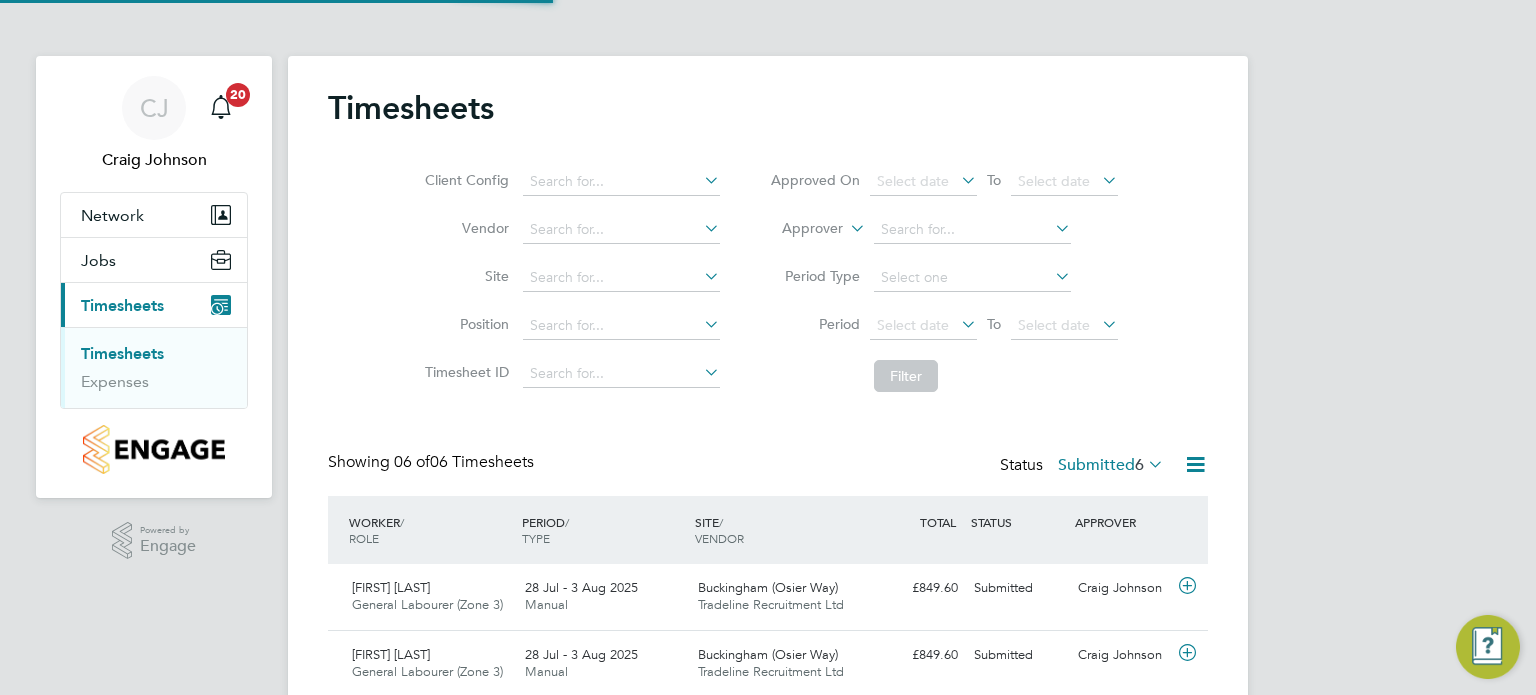 scroll, scrollTop: 9, scrollLeft: 10, axis: both 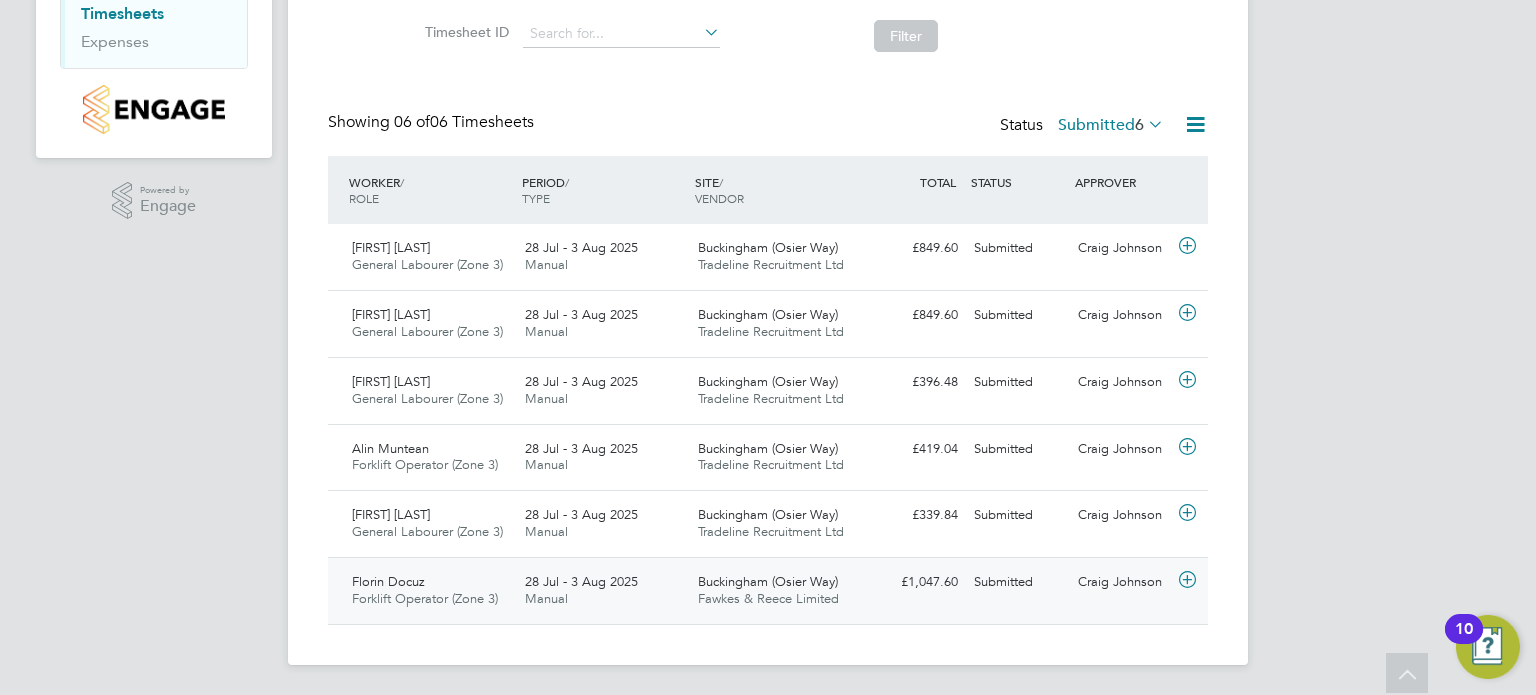 click 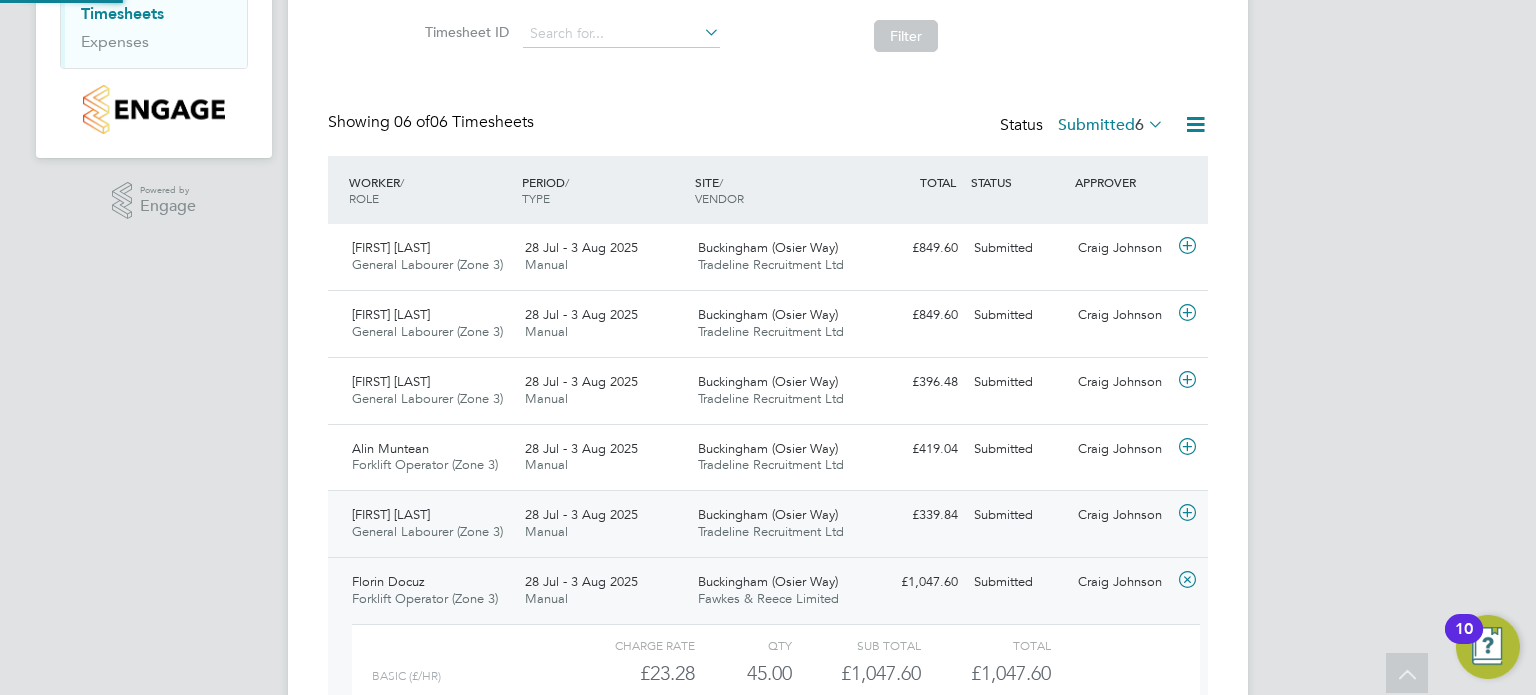 scroll, scrollTop: 9, scrollLeft: 9, axis: both 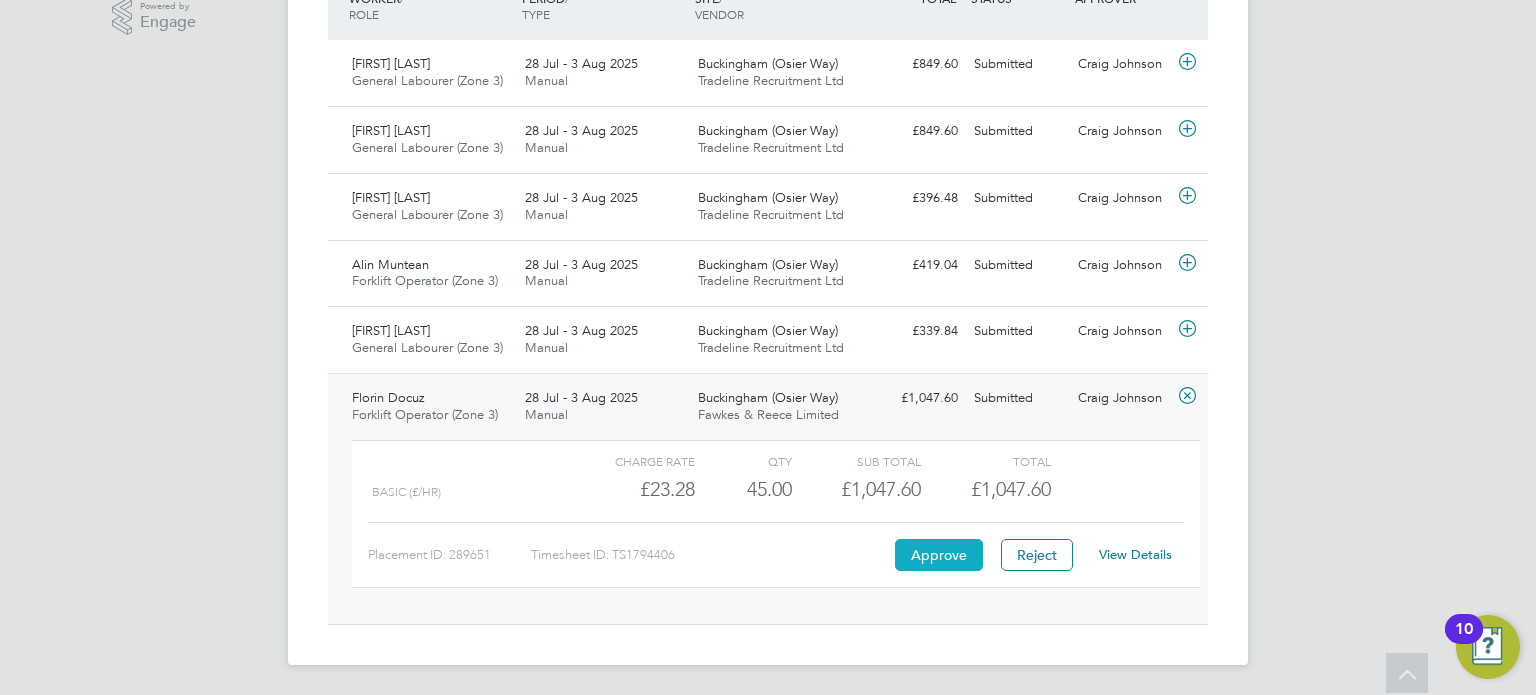 click on "Approve" 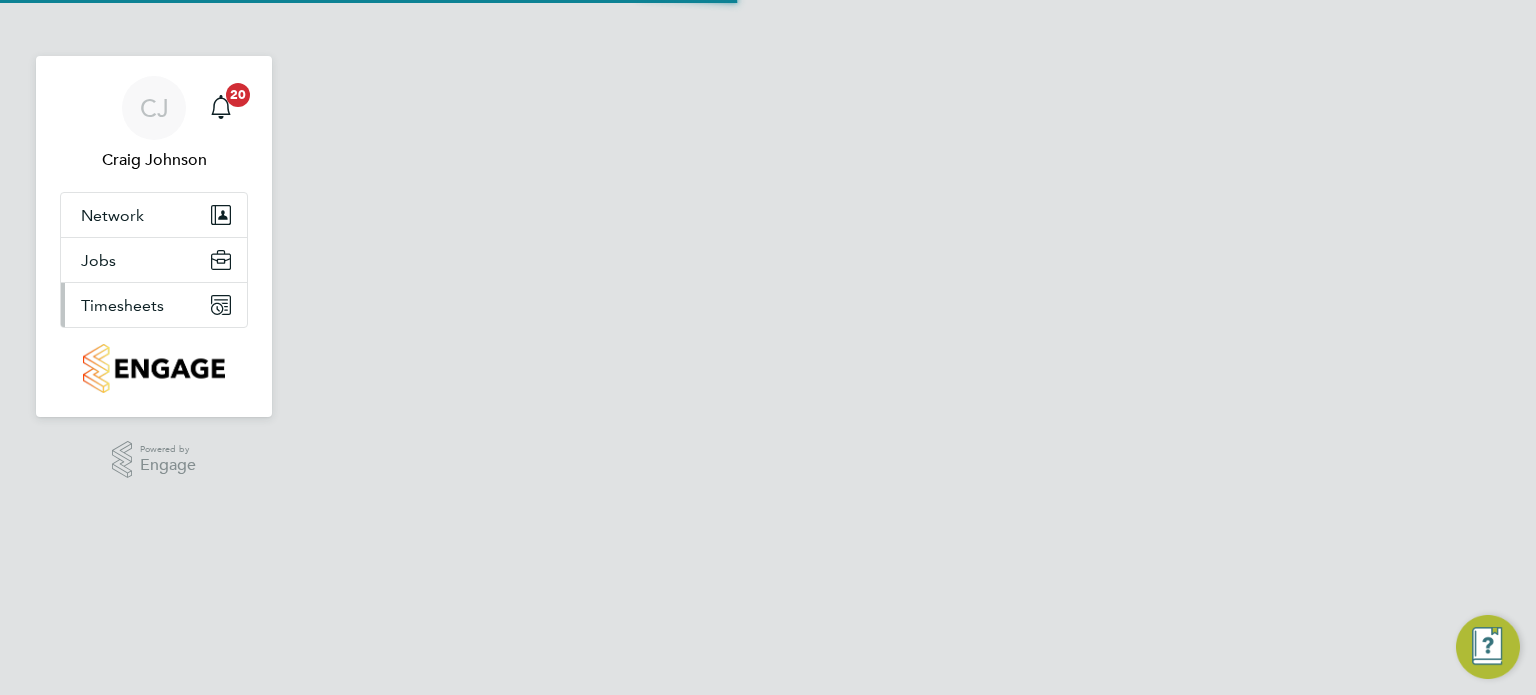 scroll, scrollTop: 0, scrollLeft: 0, axis: both 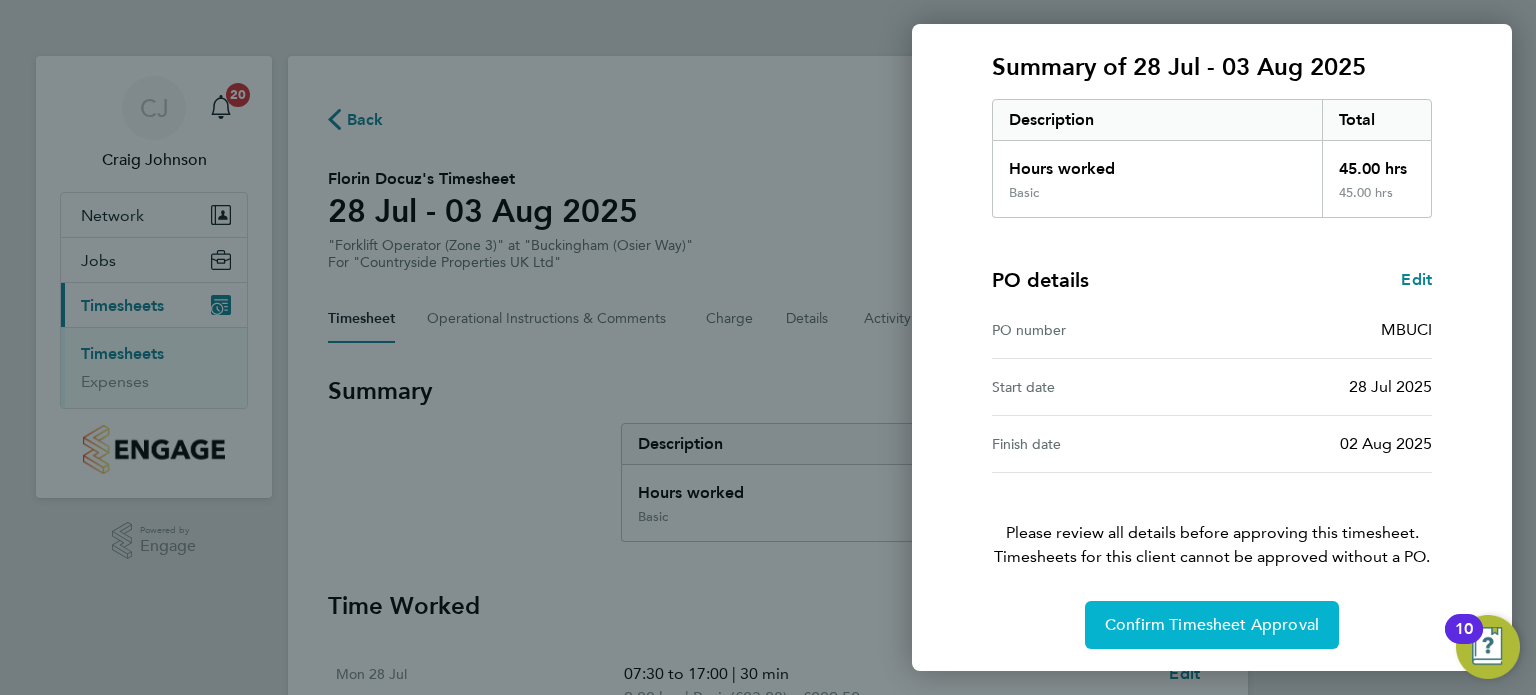 click on "Confirm Timesheet Approval" 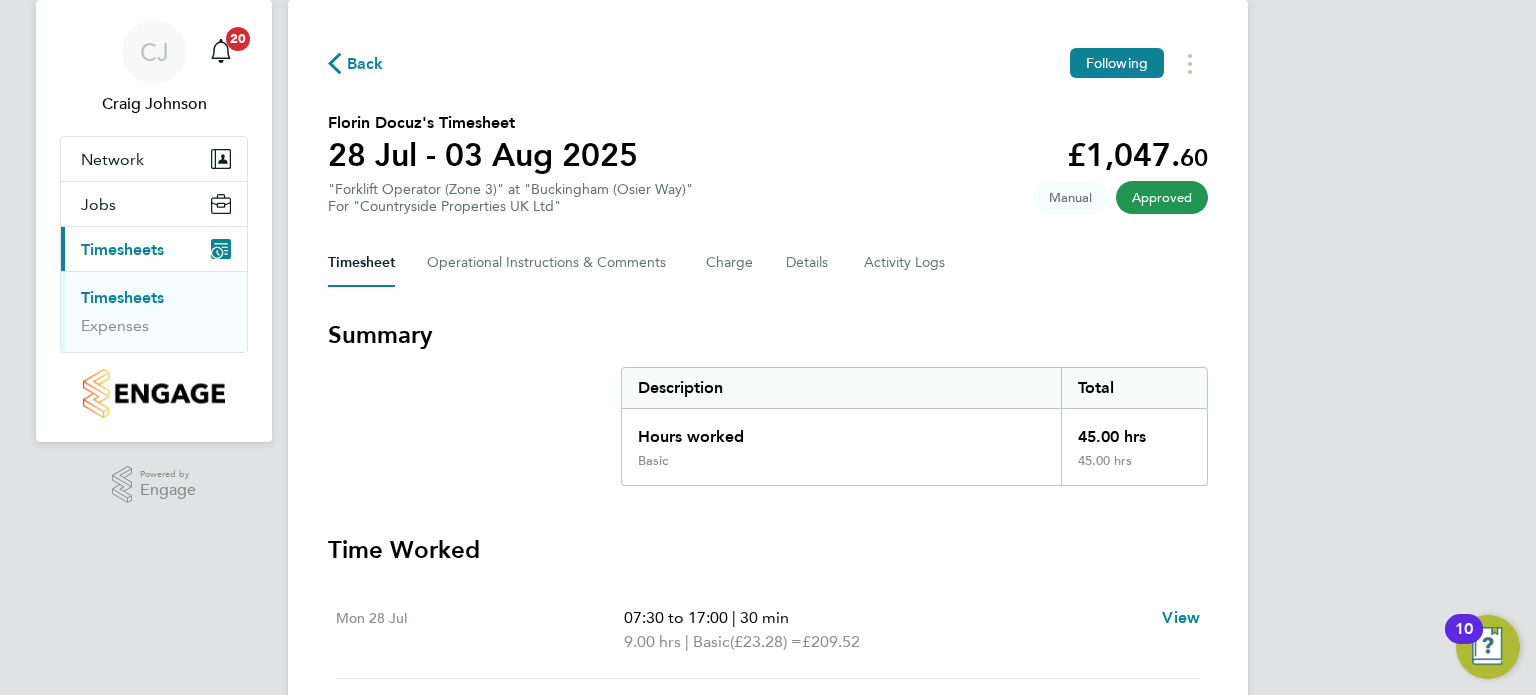 scroll, scrollTop: 0, scrollLeft: 0, axis: both 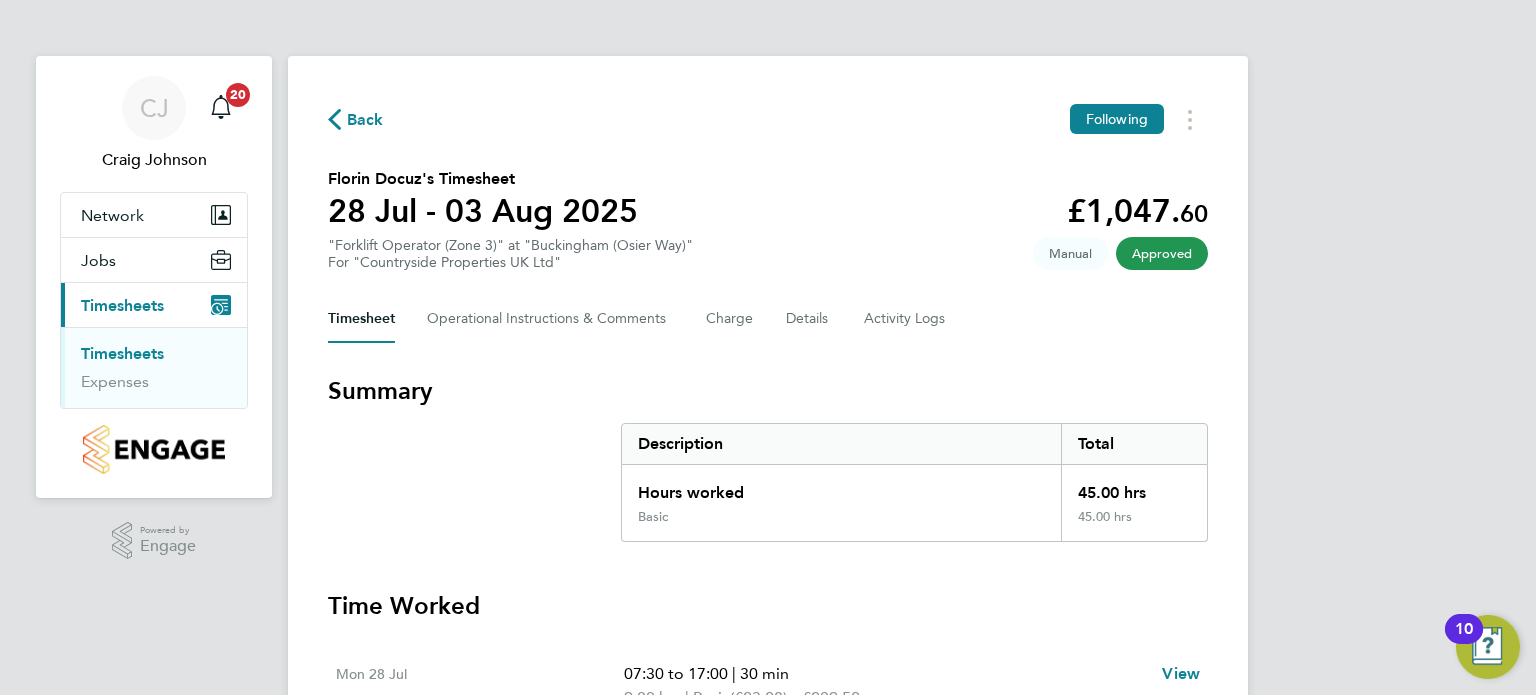 click on "Timesheets" at bounding box center [122, 353] 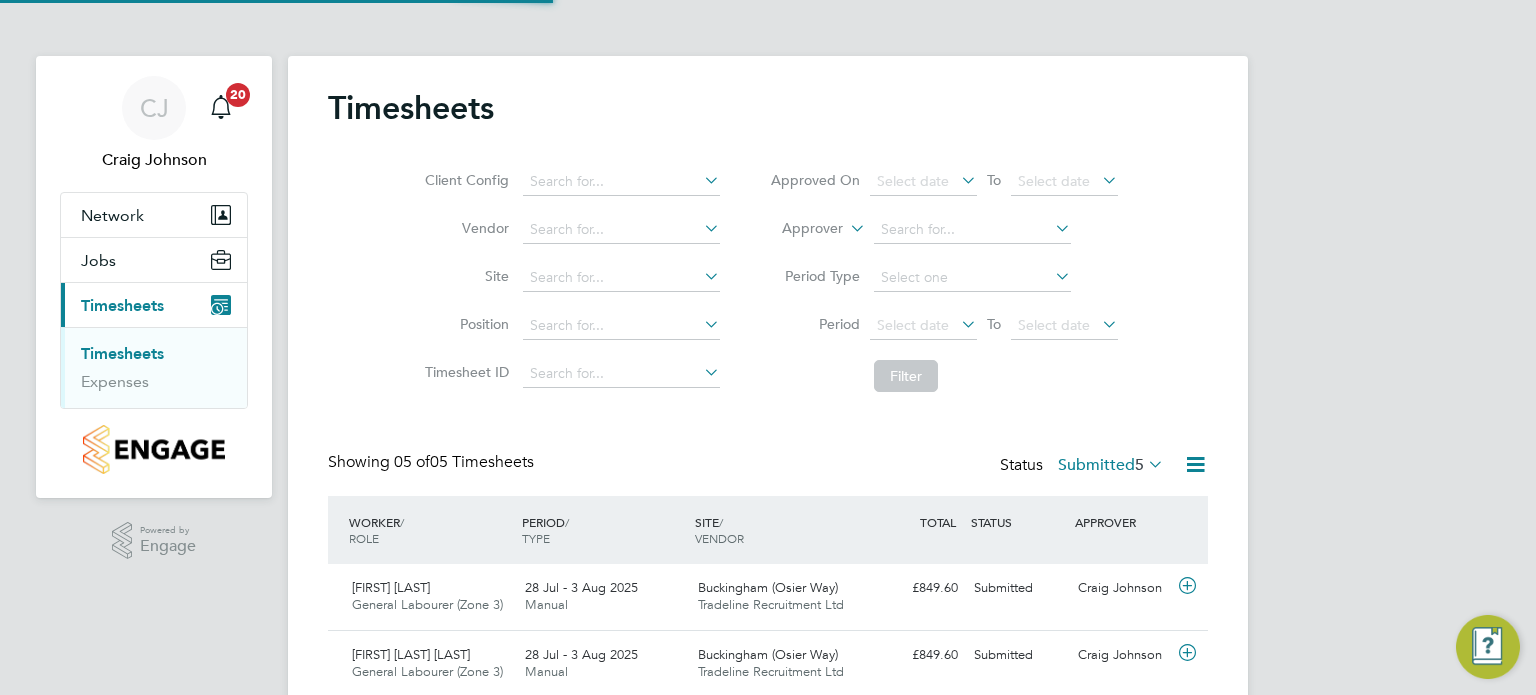 scroll, scrollTop: 9, scrollLeft: 10, axis: both 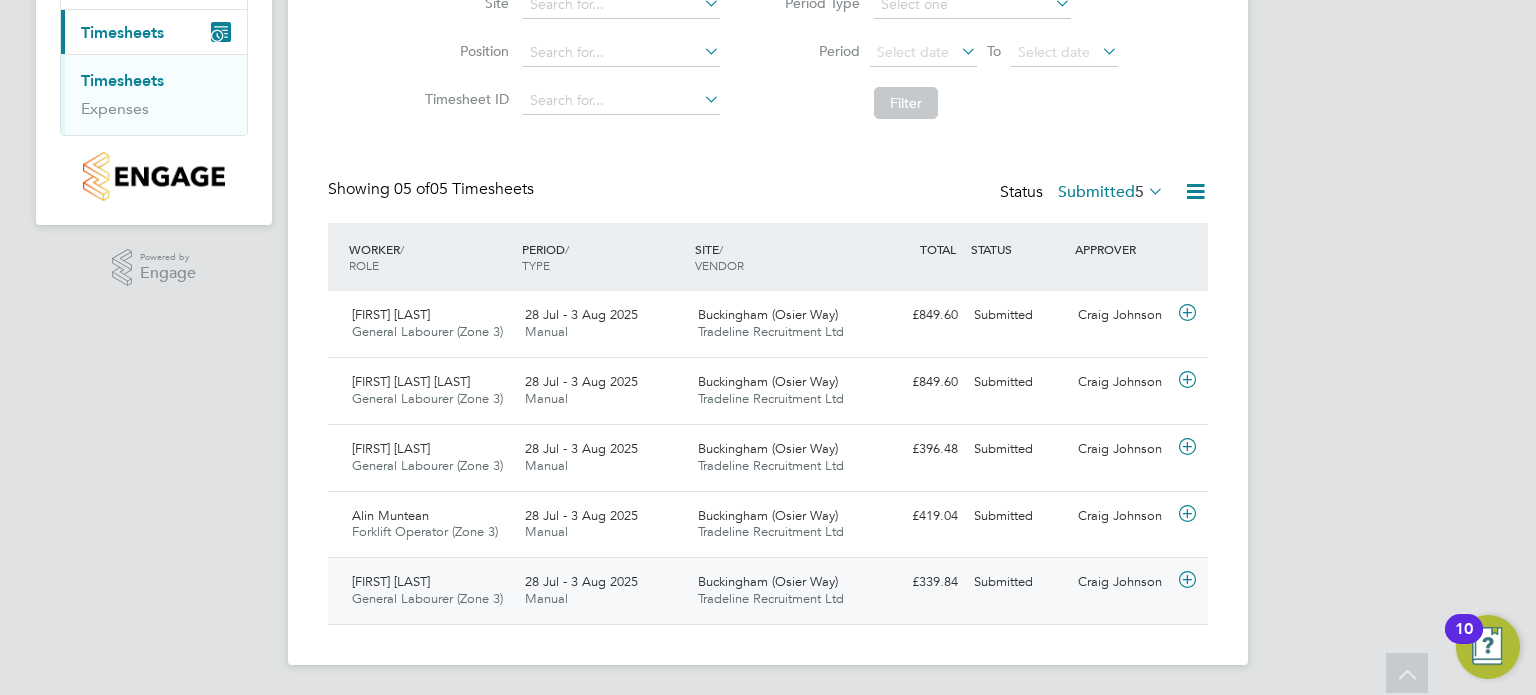 click 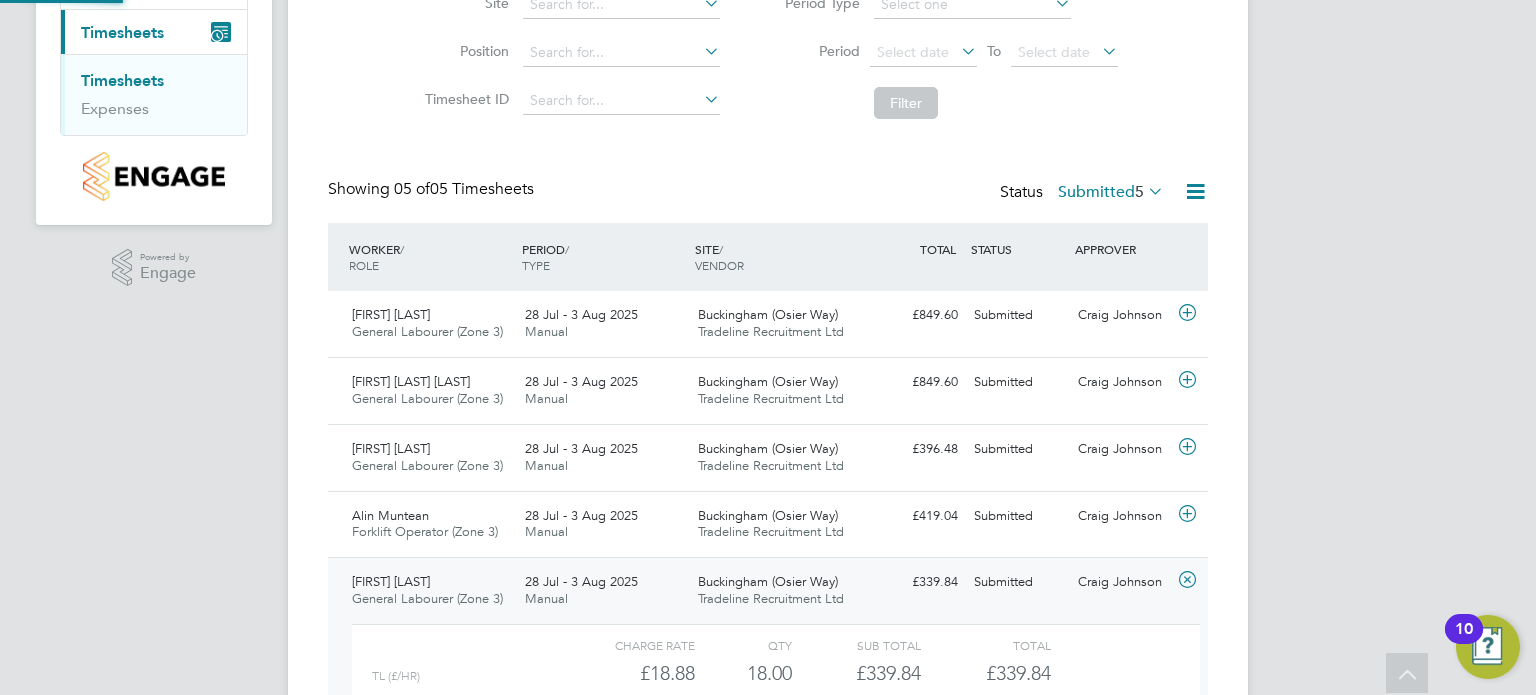 scroll, scrollTop: 9, scrollLeft: 9, axis: both 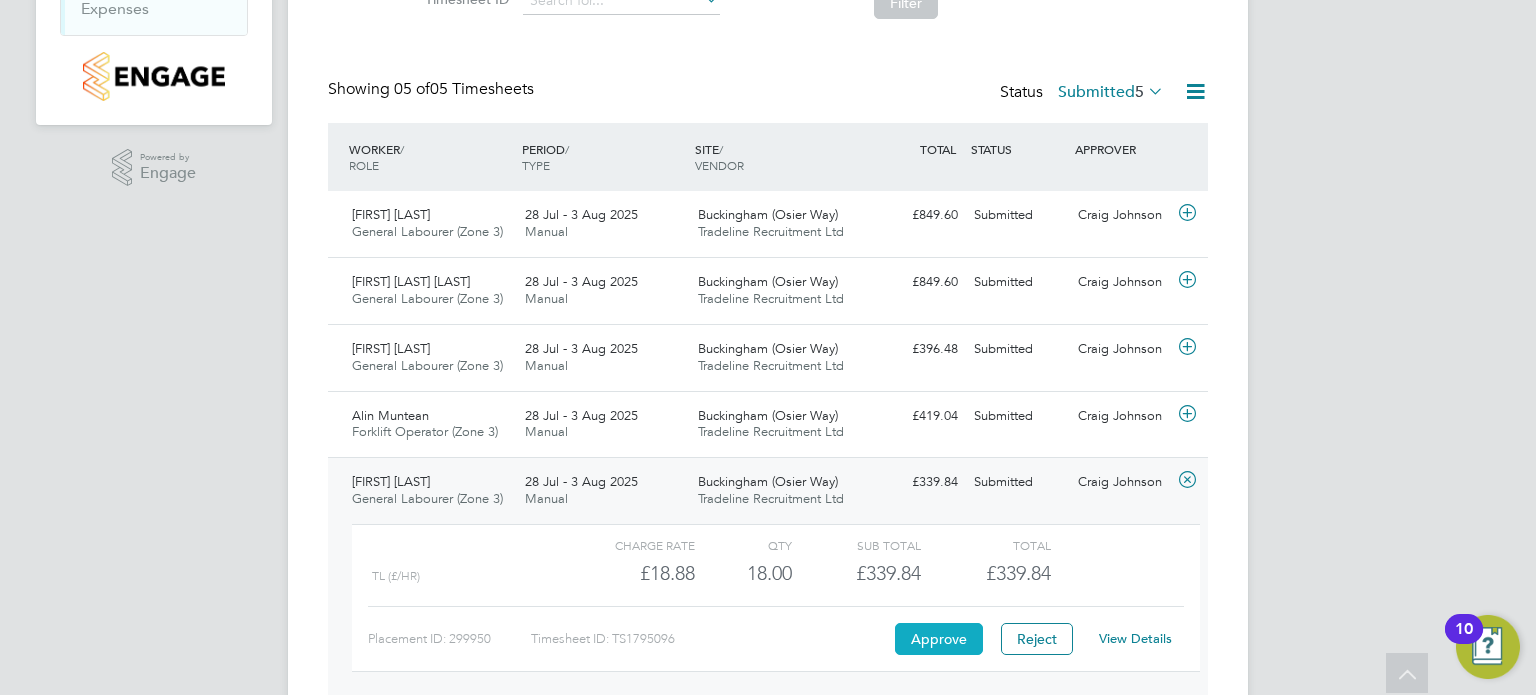 click on "Approve" 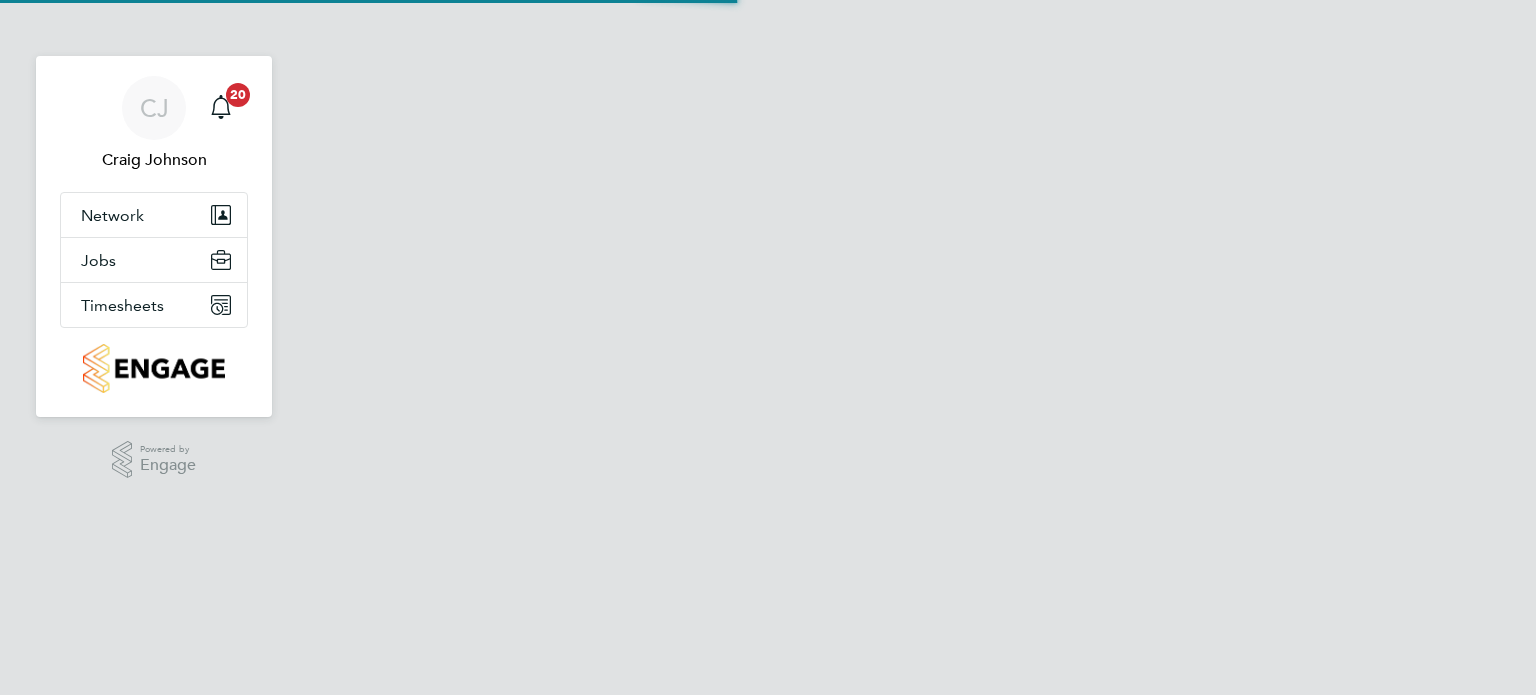 scroll, scrollTop: 0, scrollLeft: 0, axis: both 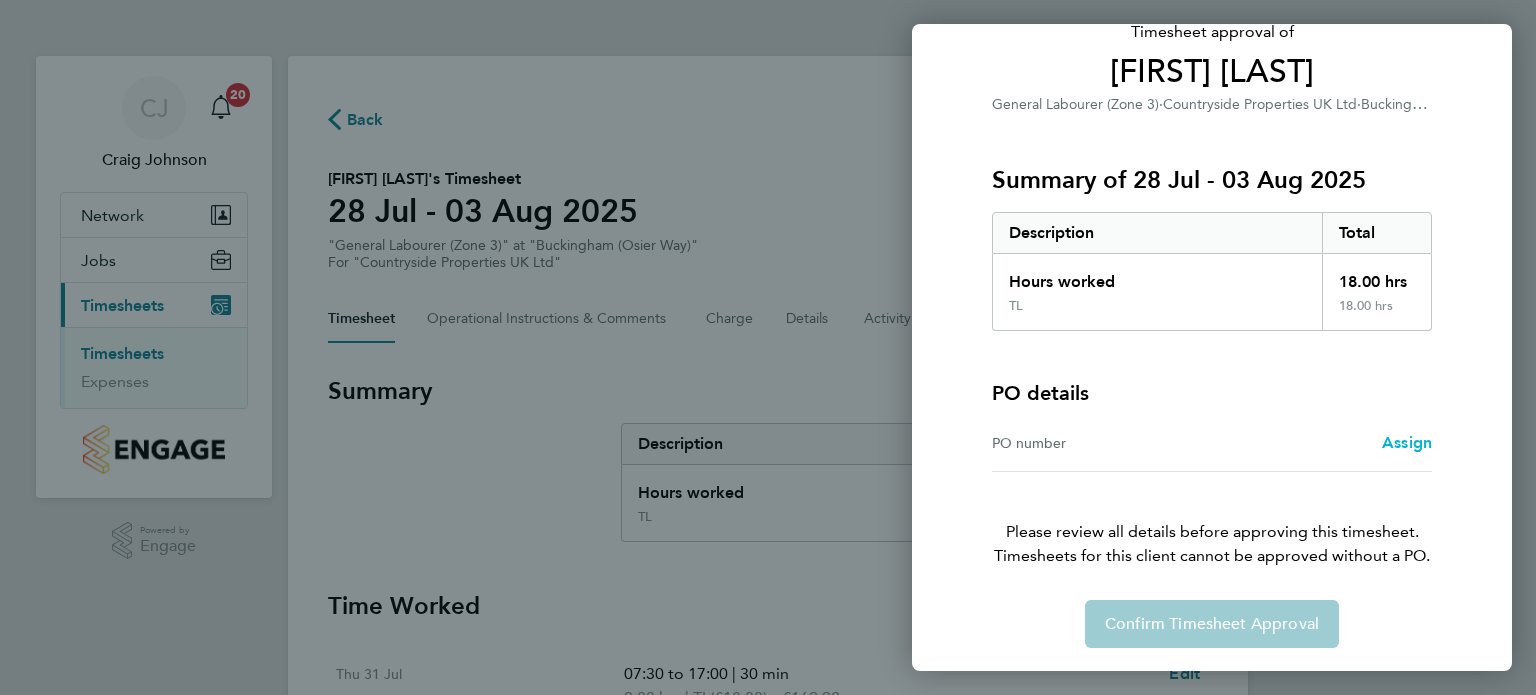 click on "Assign" at bounding box center (1407, 442) 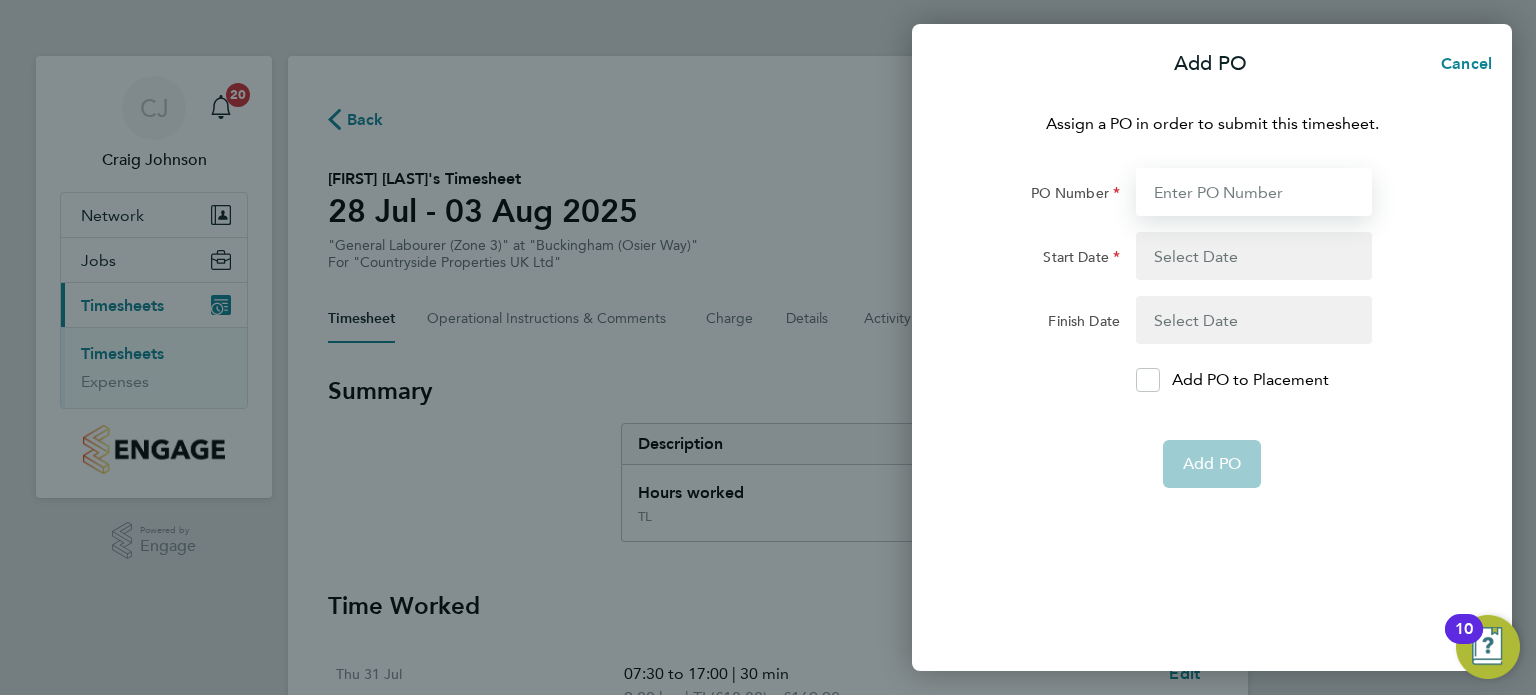 click on "PO Number" at bounding box center [1254, 192] 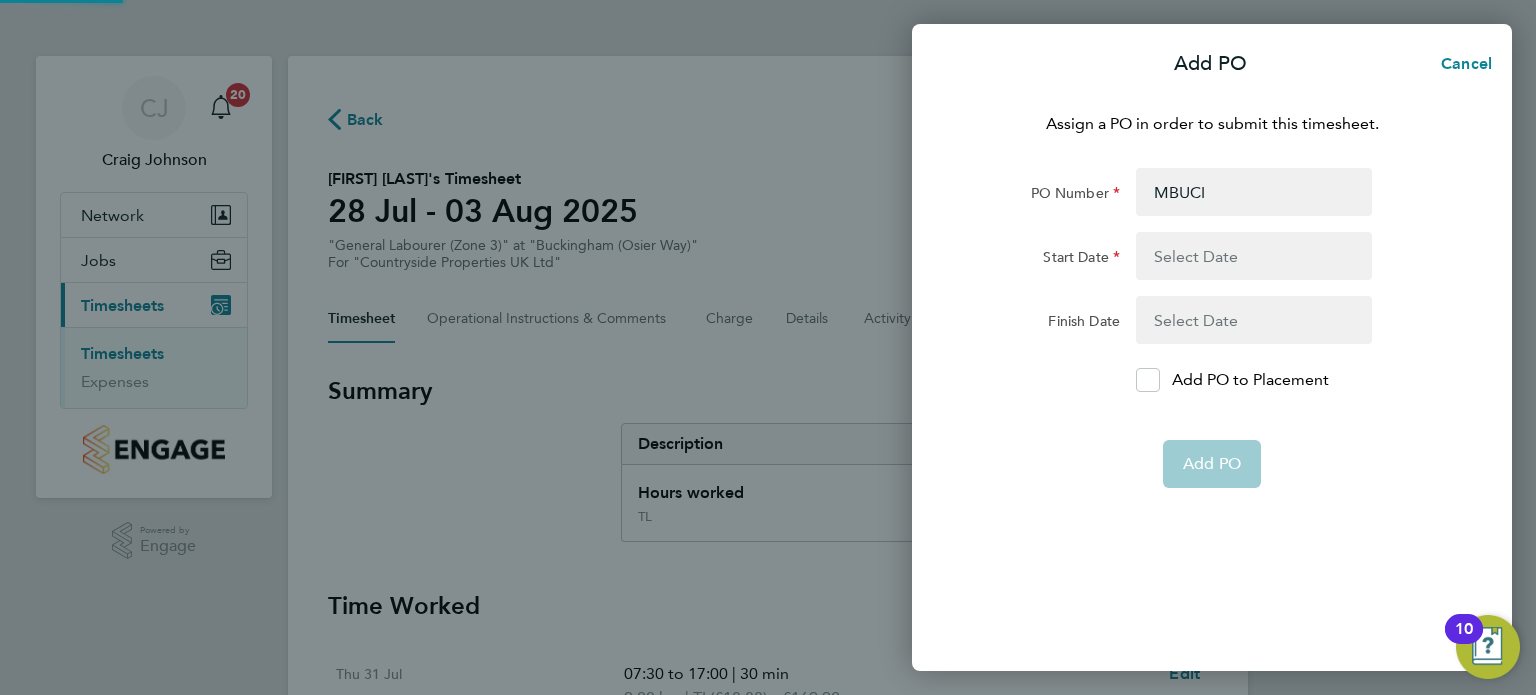 click 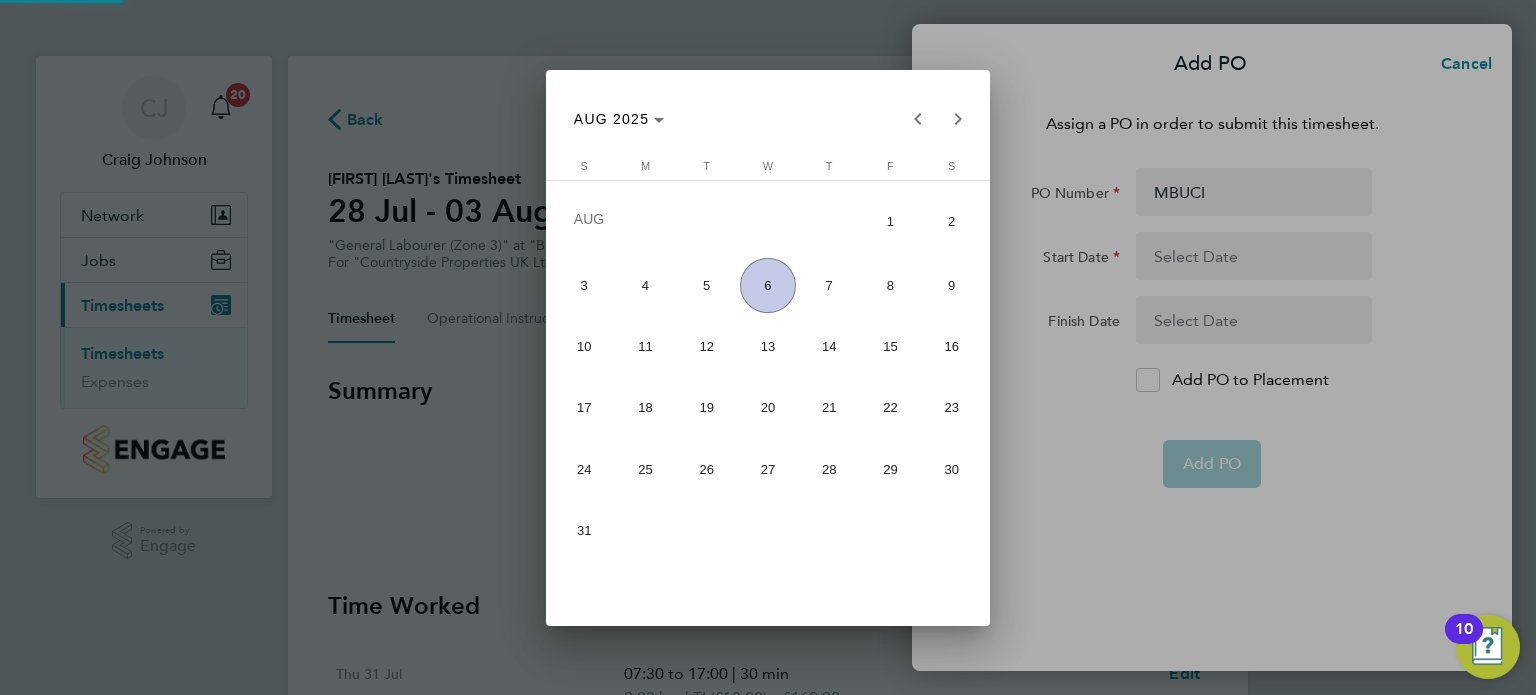 type on "28 Jul 25" 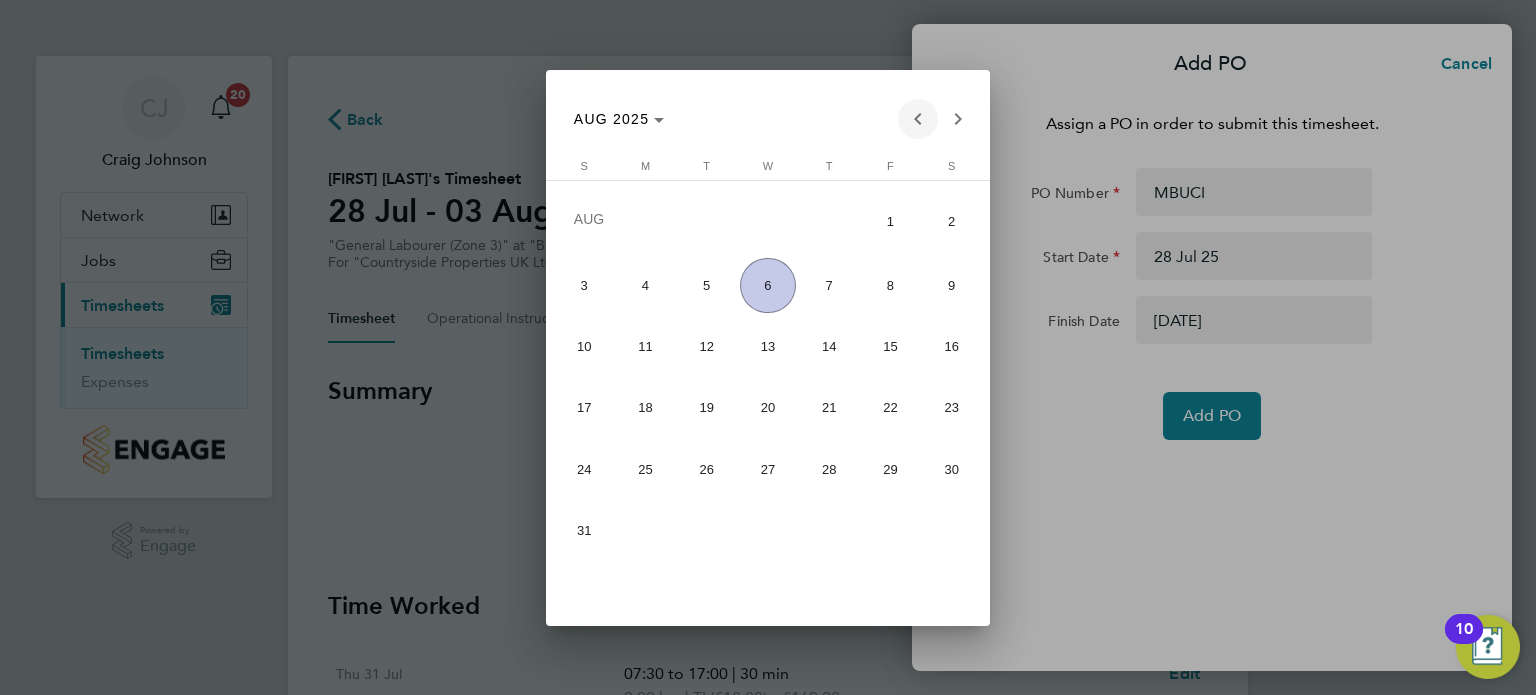 click at bounding box center [918, 119] 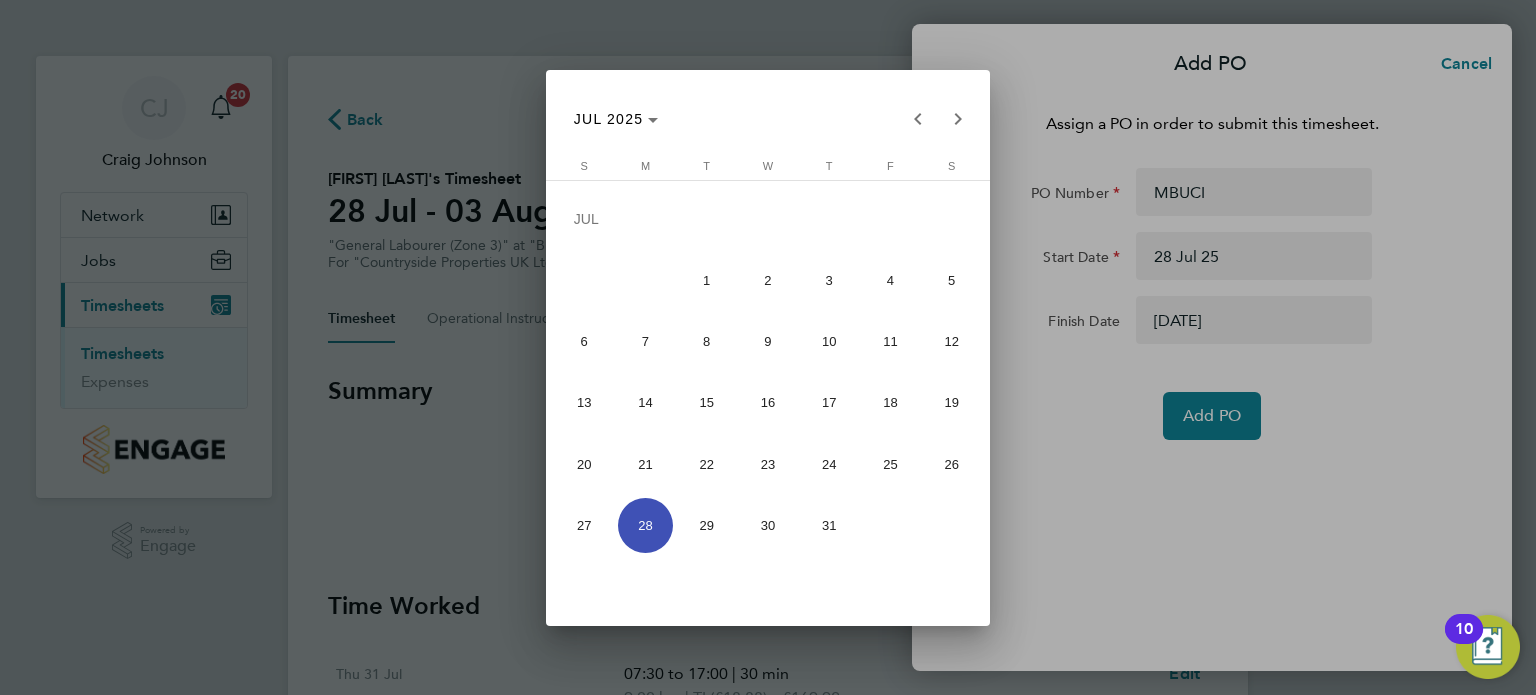 click on "28" at bounding box center (645, 525) 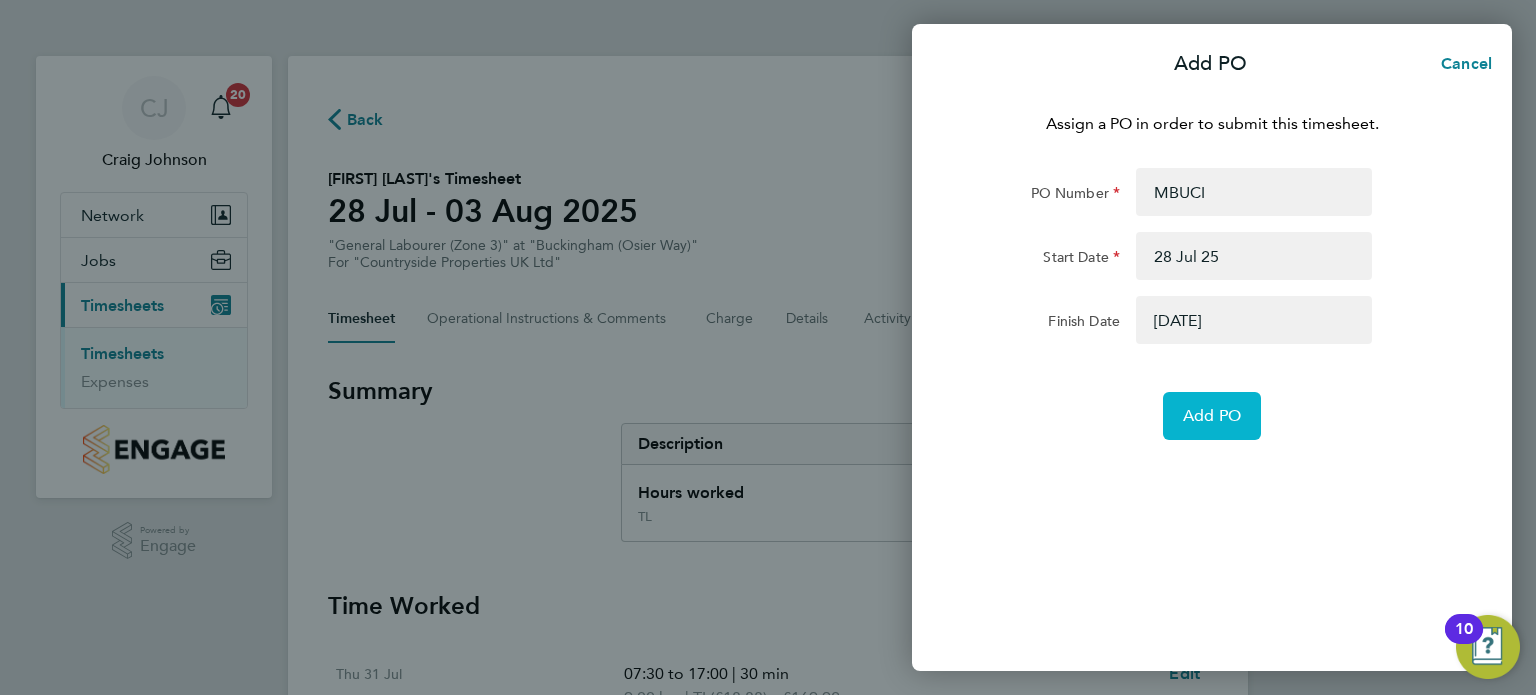 click on "Add PO" 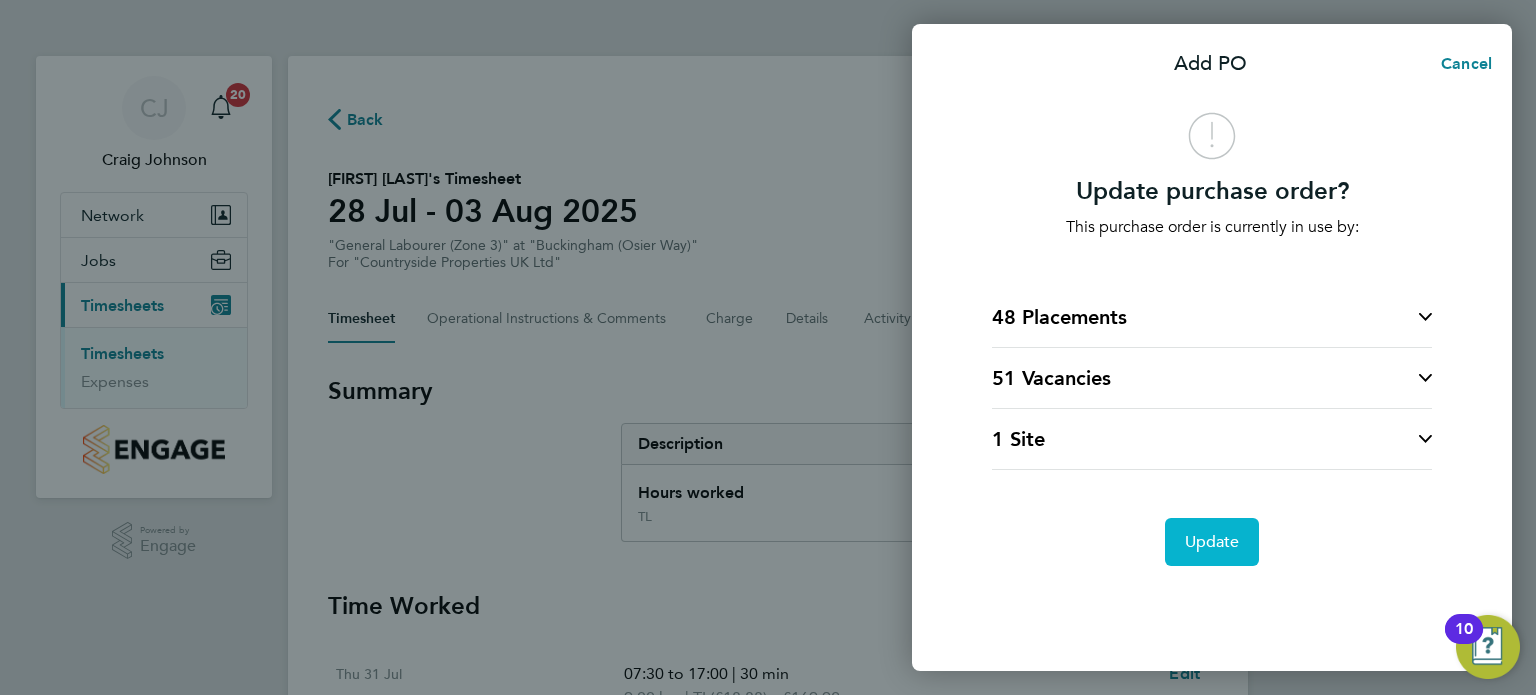click on "Update" 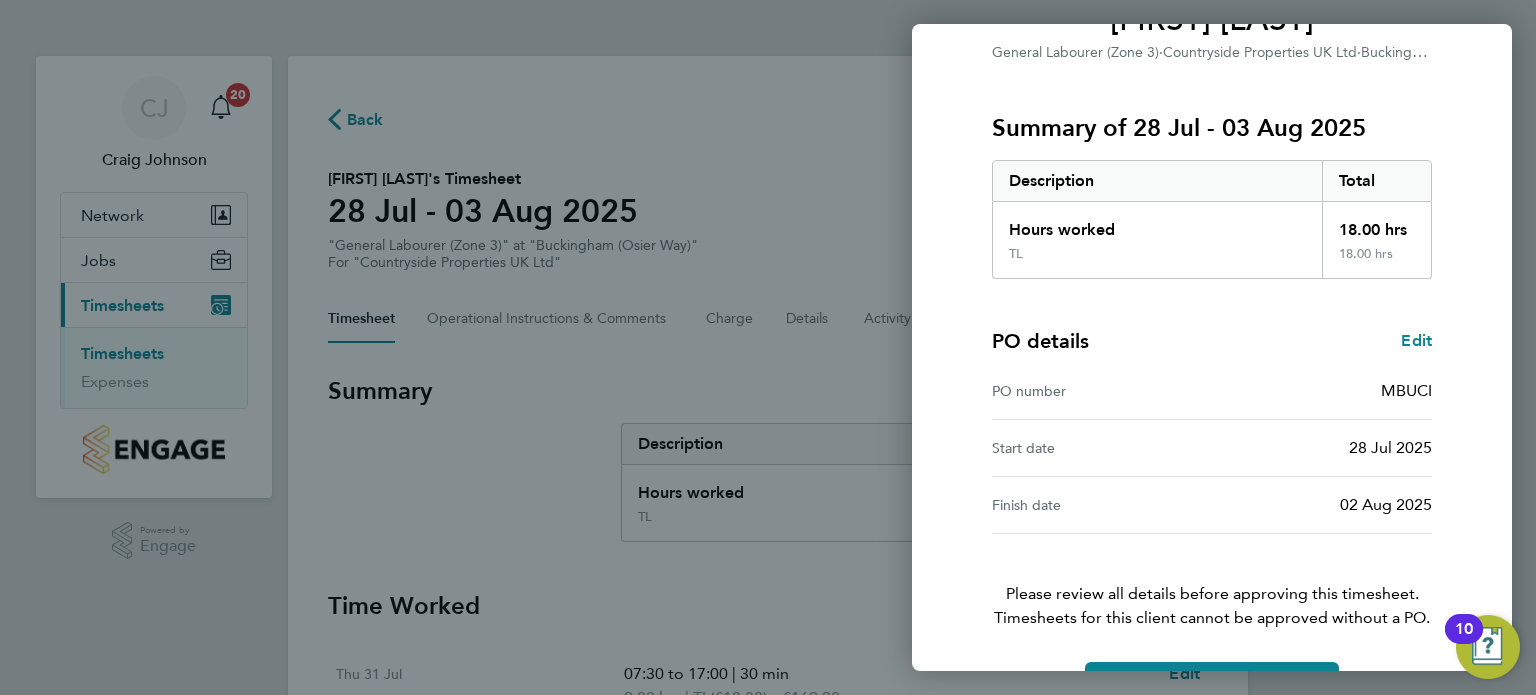 scroll, scrollTop: 261, scrollLeft: 0, axis: vertical 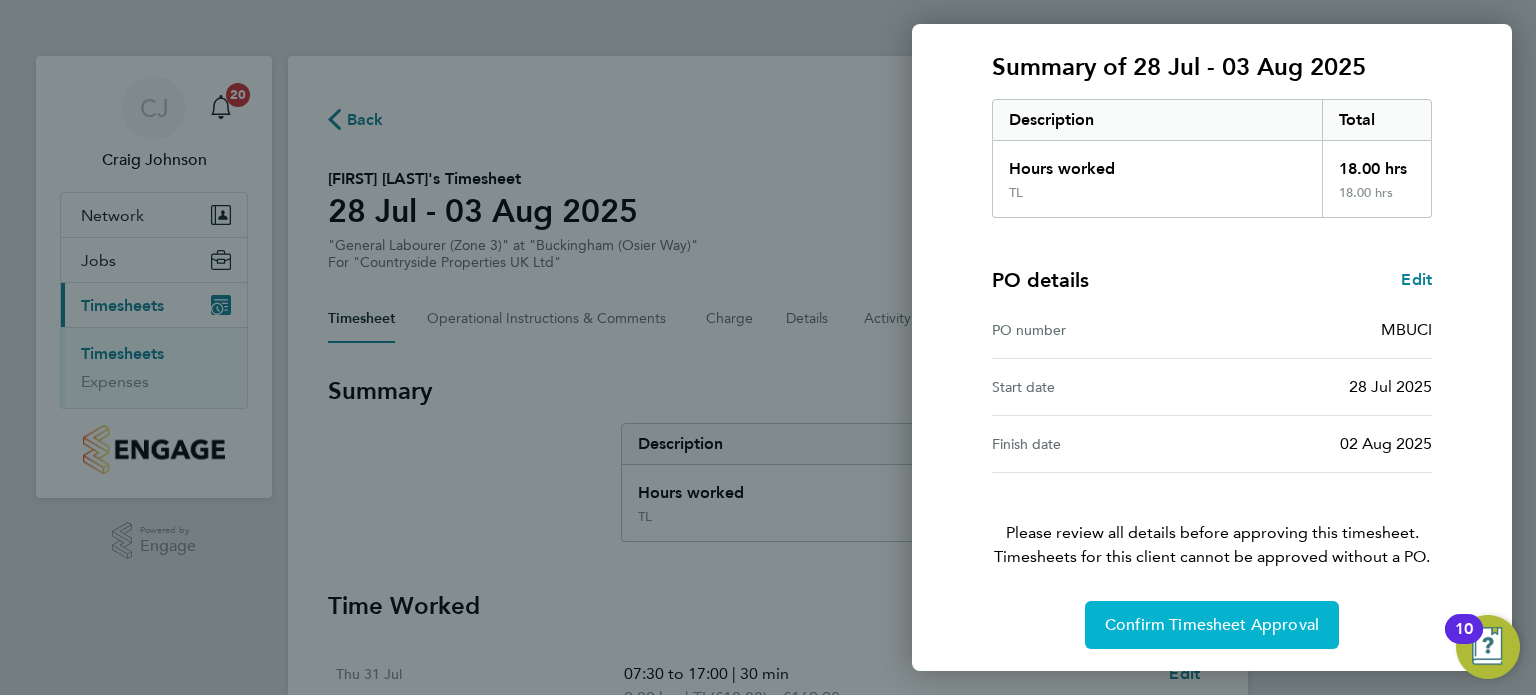 click on "Confirm Timesheet Approval" 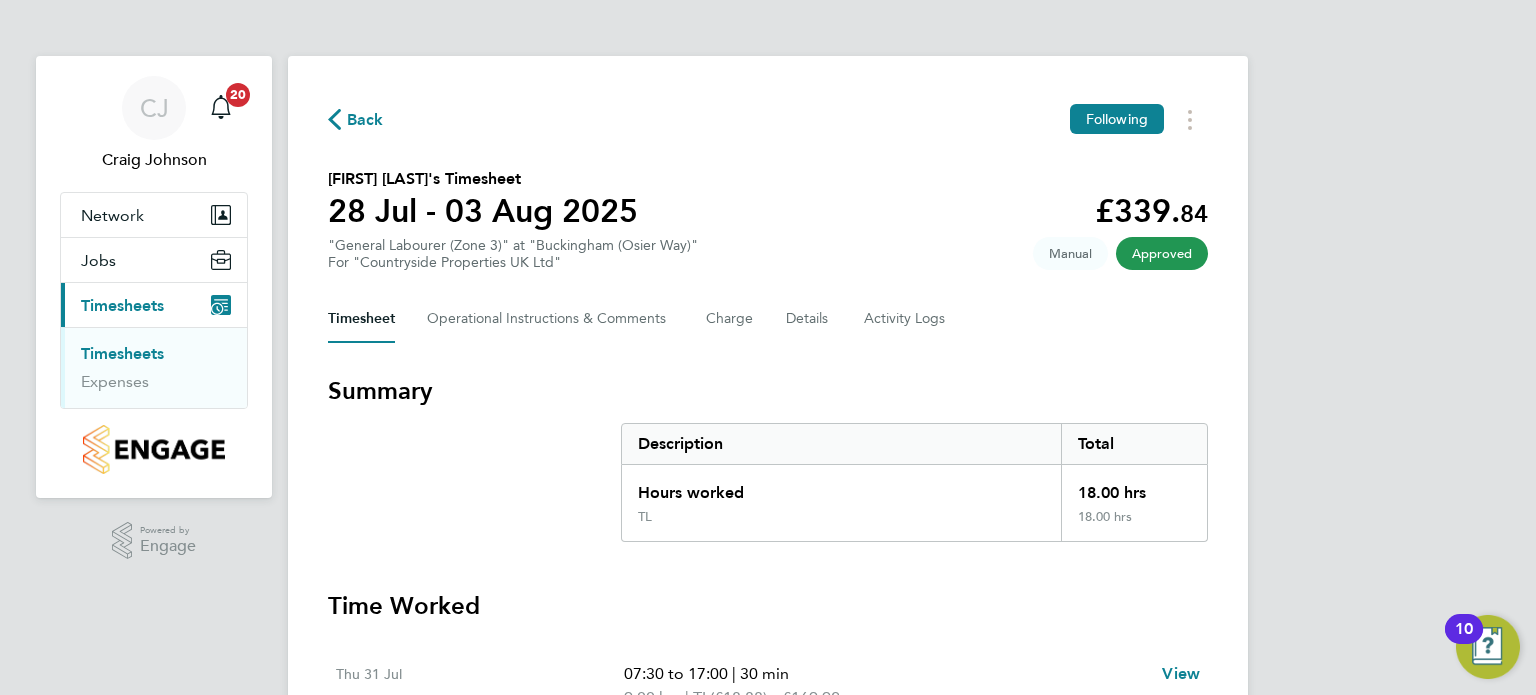 click on "Timesheets" at bounding box center (122, 353) 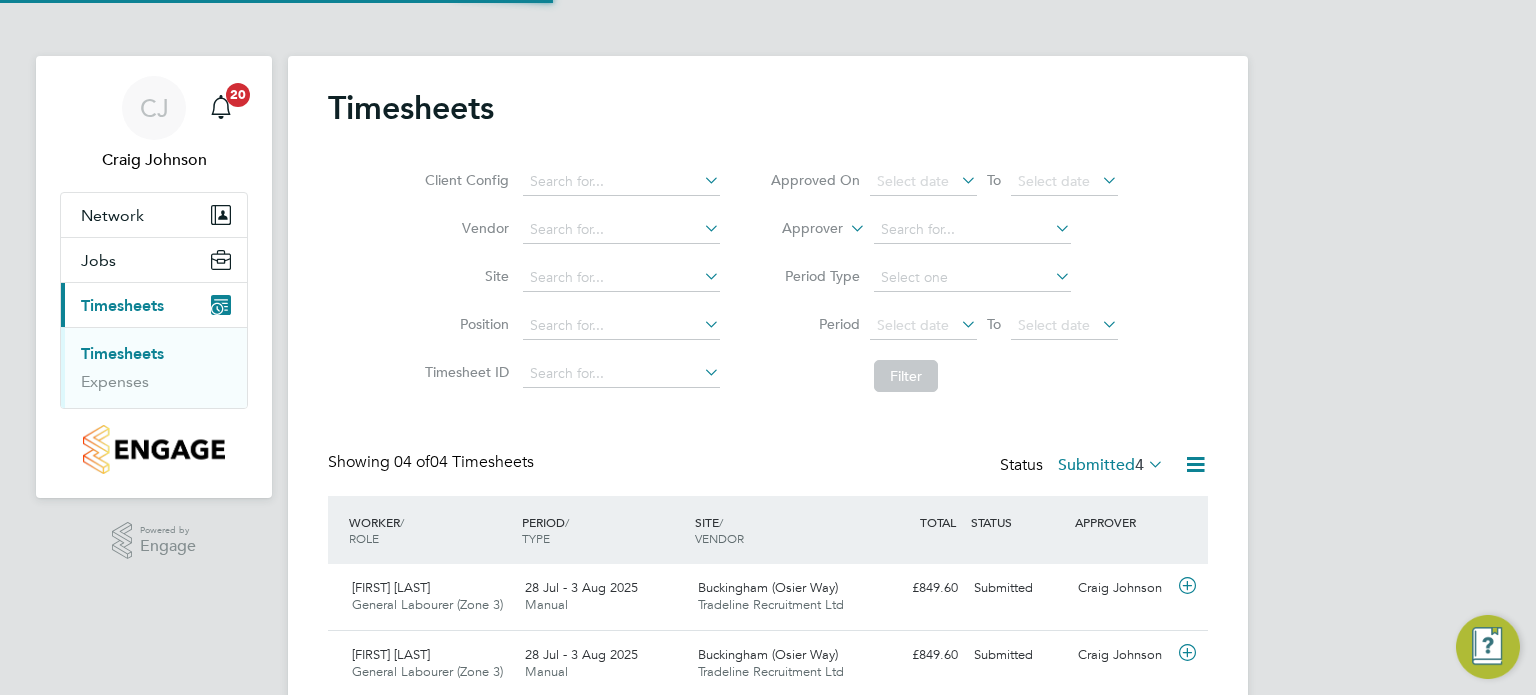 scroll, scrollTop: 9, scrollLeft: 10, axis: both 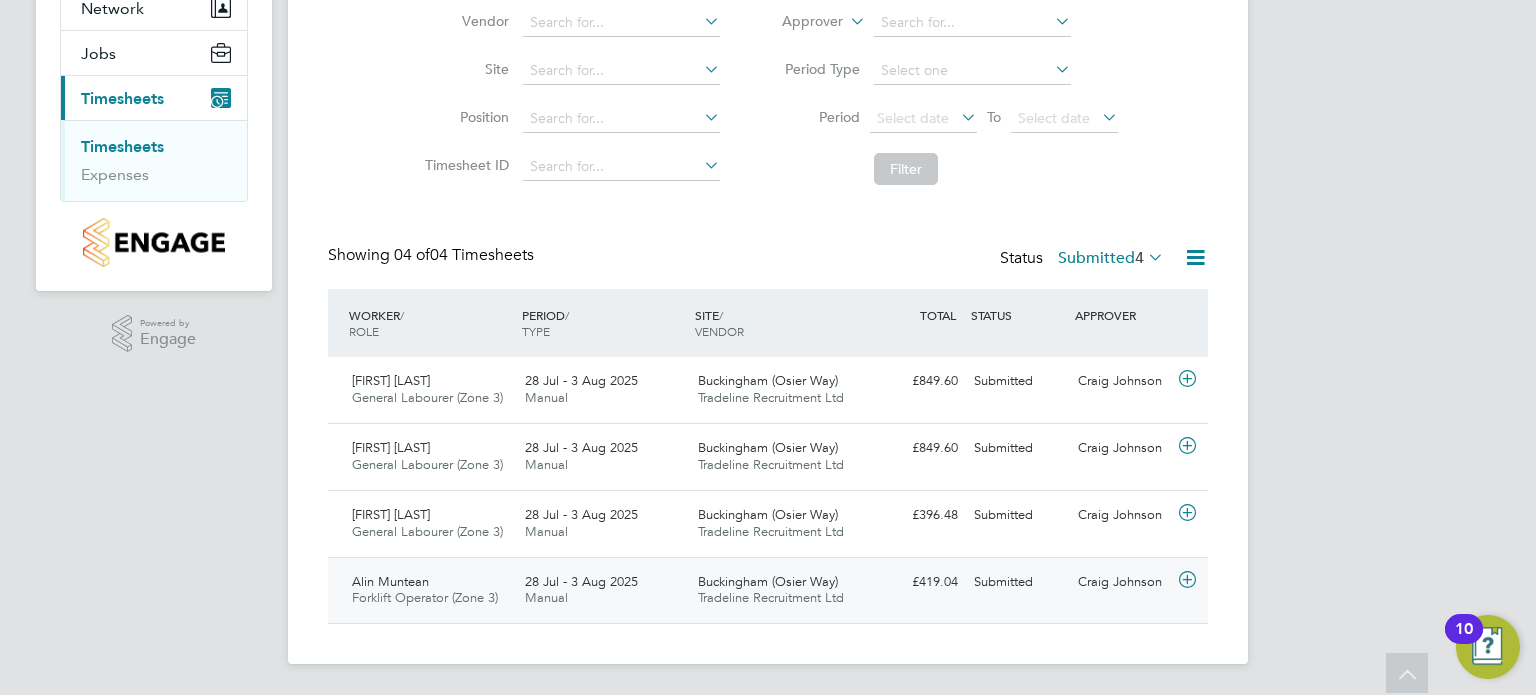click 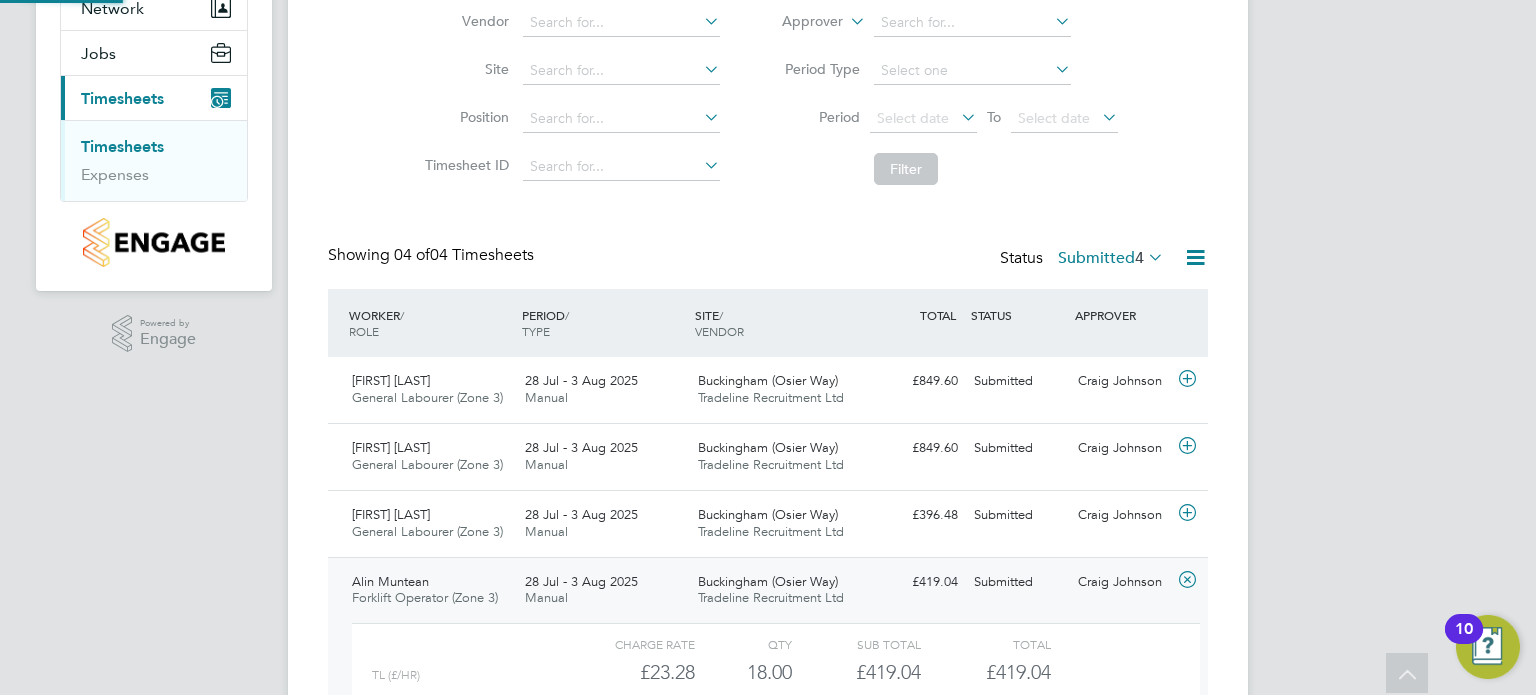 scroll, scrollTop: 9, scrollLeft: 9, axis: both 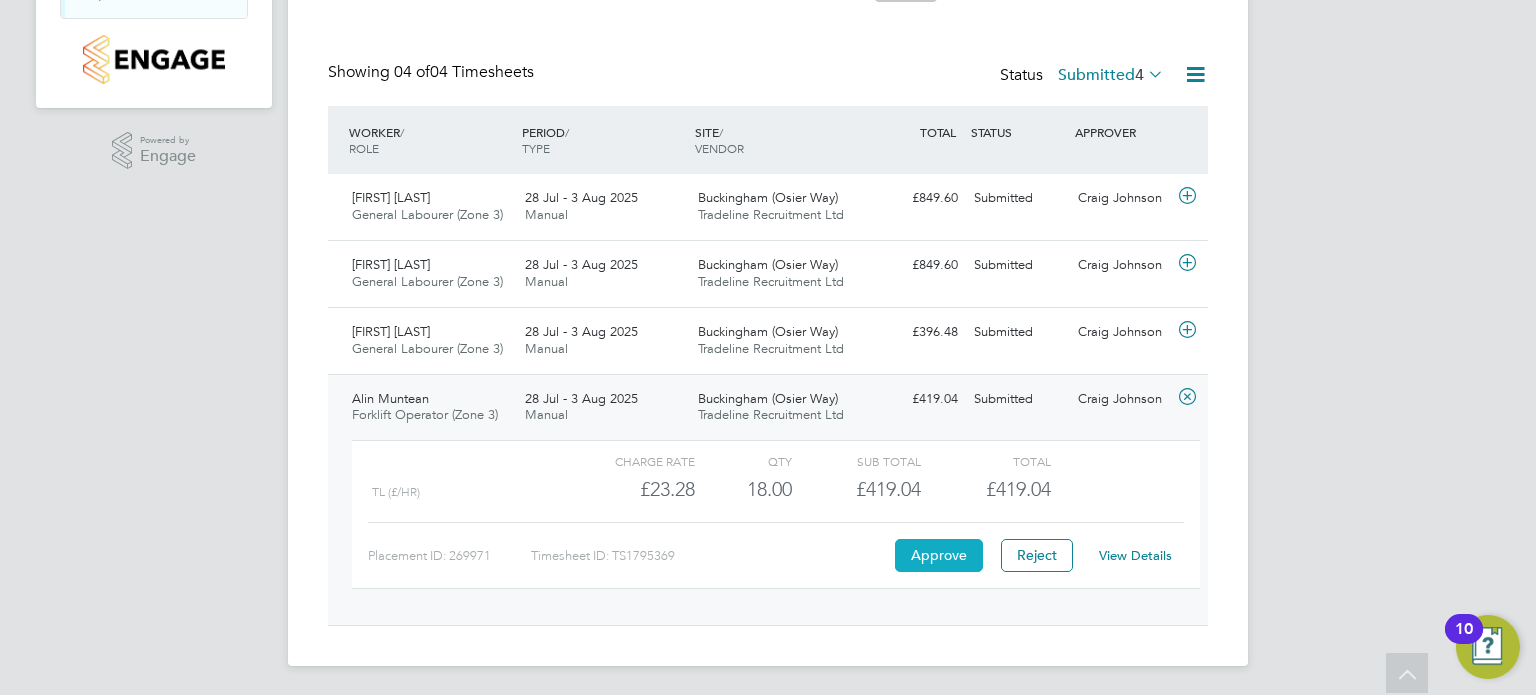 click on "Approve" 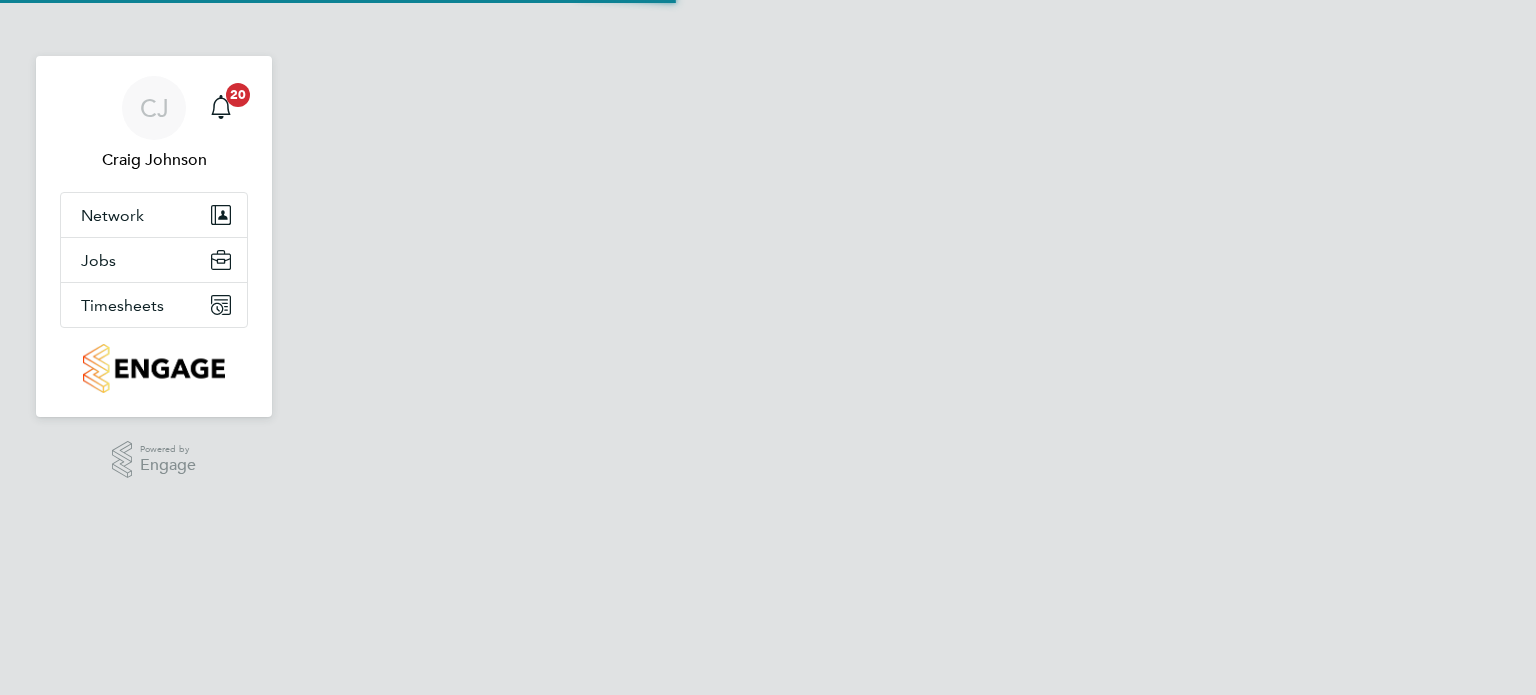 scroll, scrollTop: 0, scrollLeft: 0, axis: both 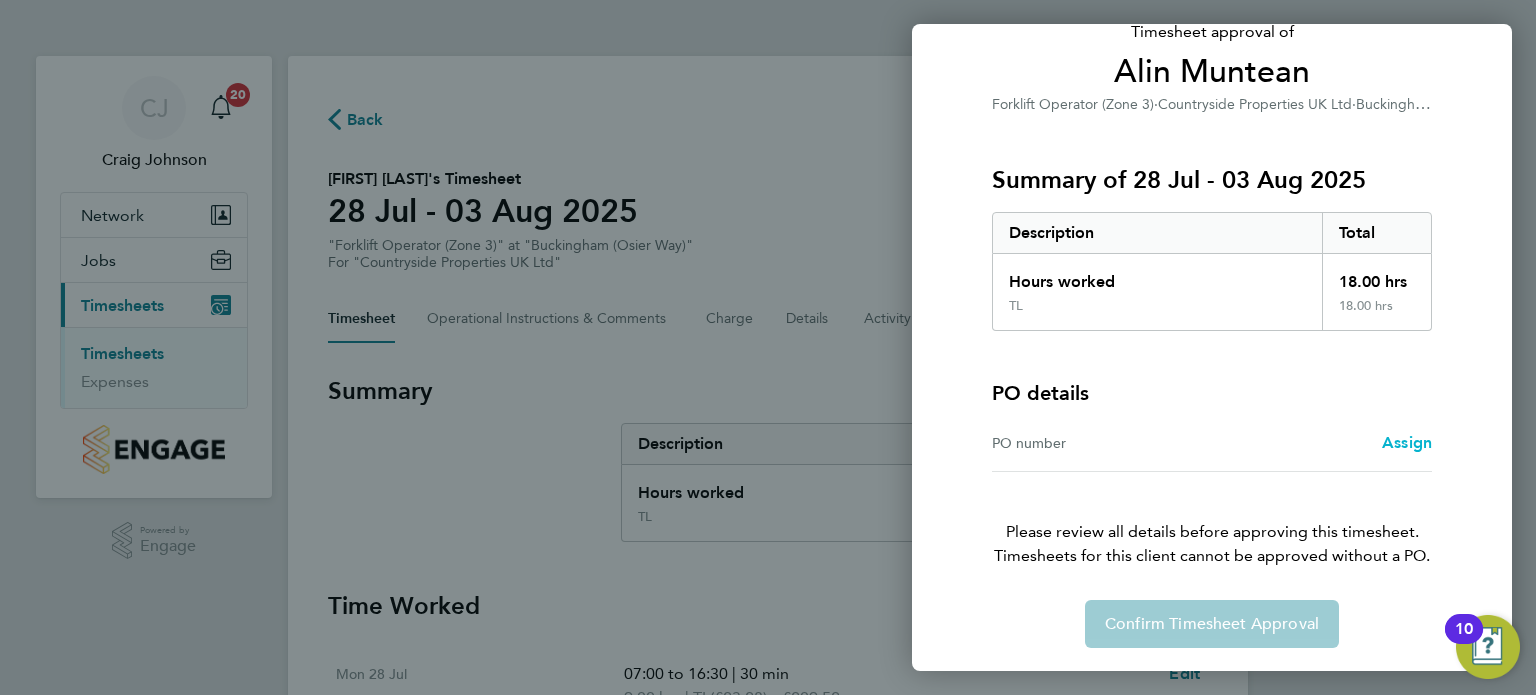 click on "Assign" at bounding box center (1407, 442) 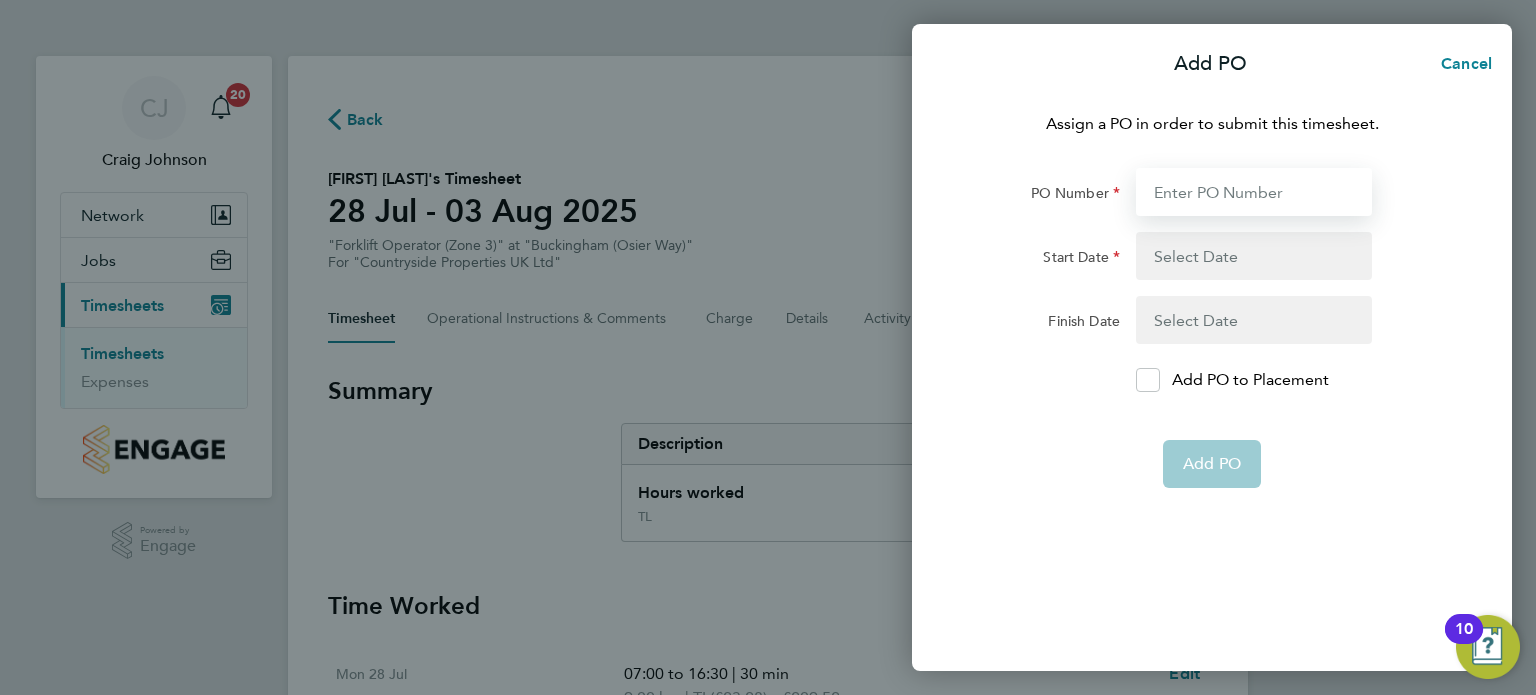 click on "PO Number" at bounding box center [1254, 192] 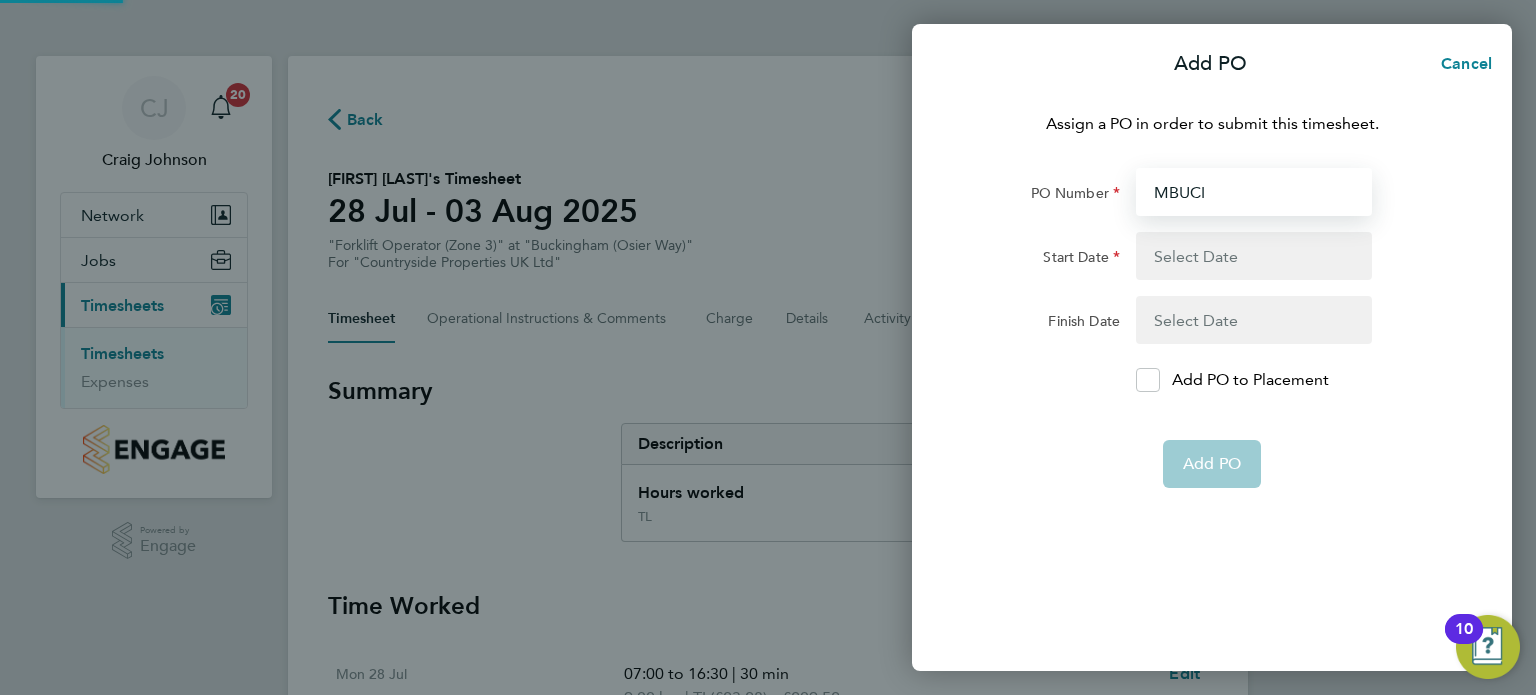 type on "28 Jul 25" 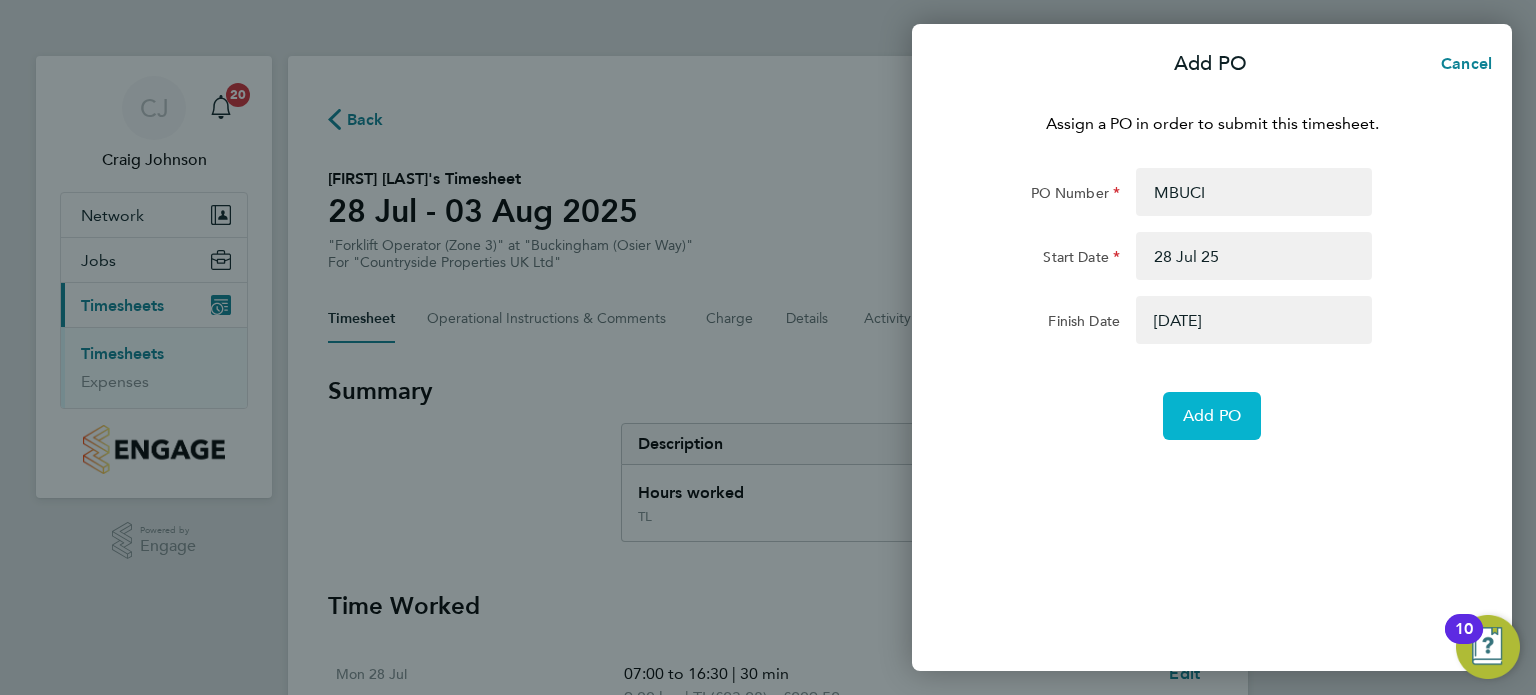 click on "Add PO" 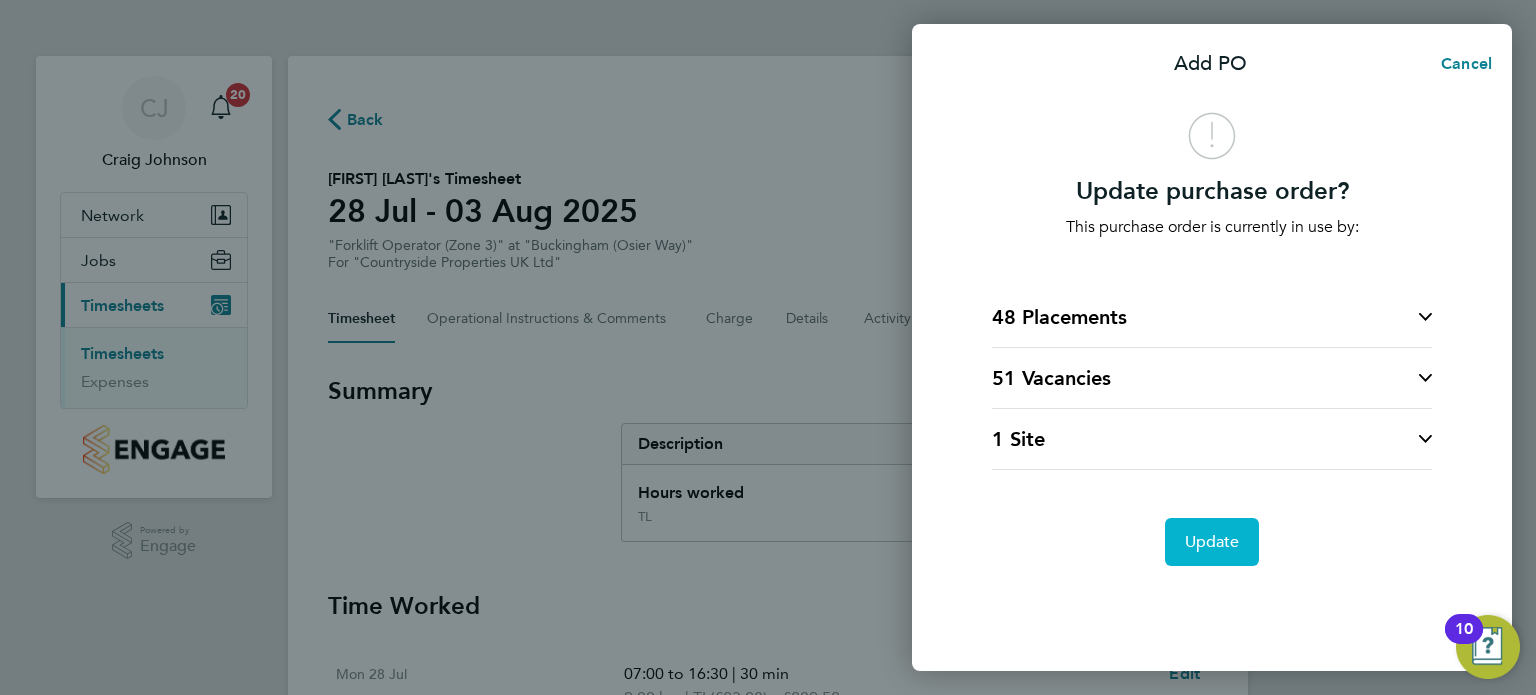 click on "Update" 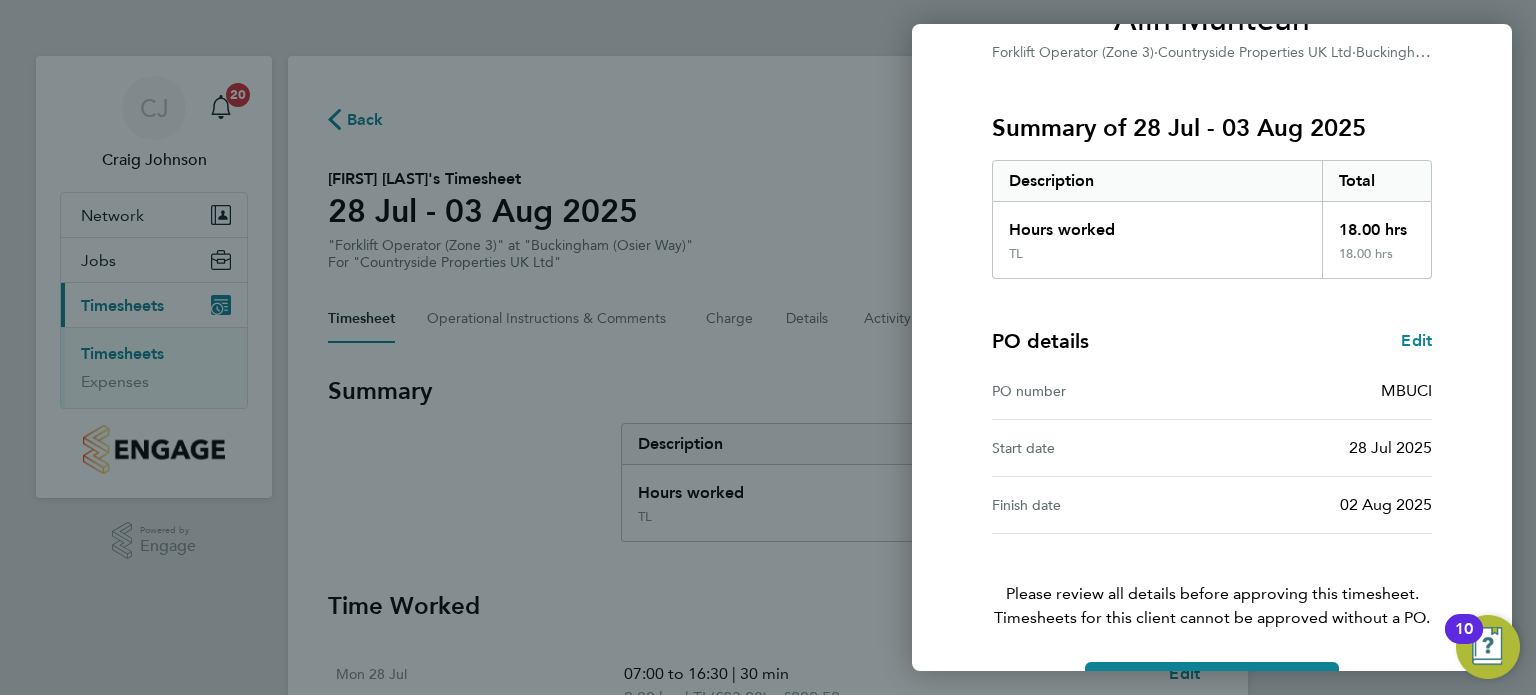 scroll, scrollTop: 261, scrollLeft: 0, axis: vertical 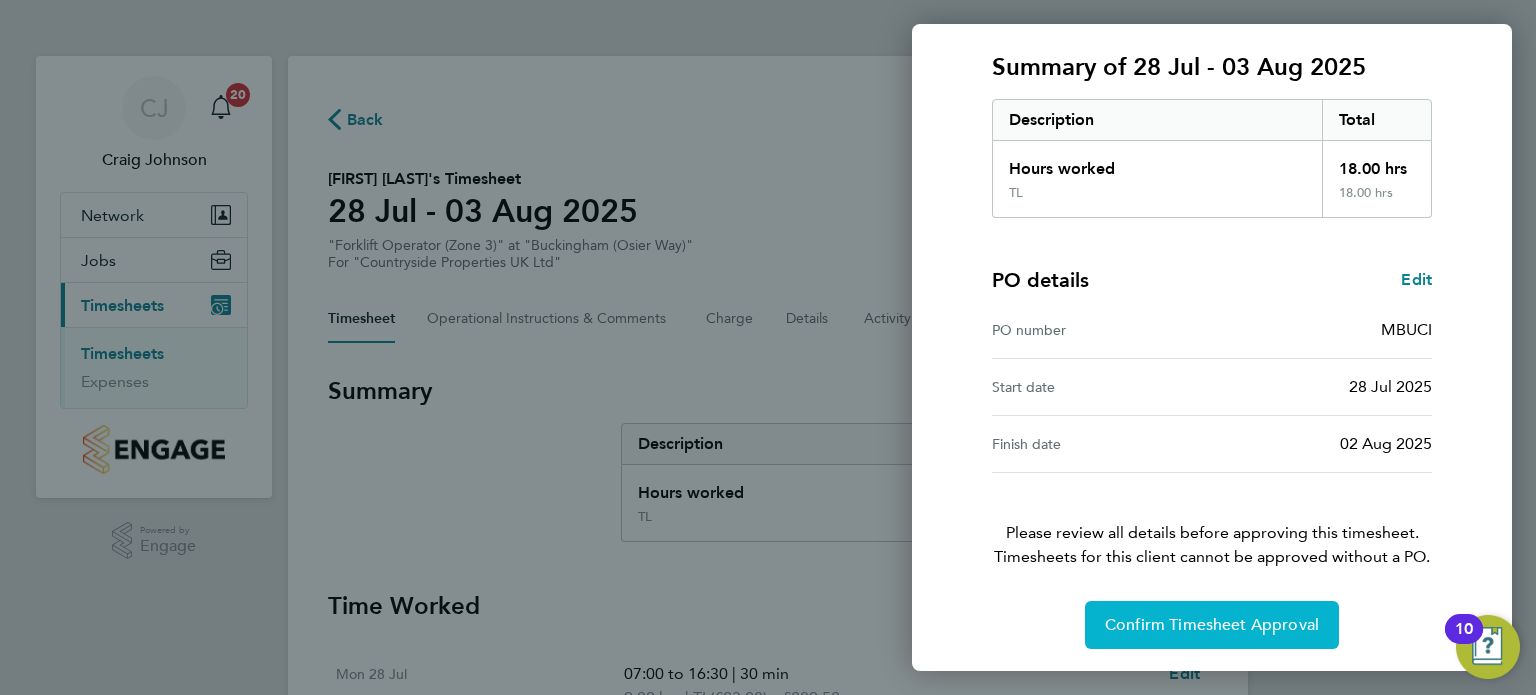 click on "Confirm Timesheet Approval" 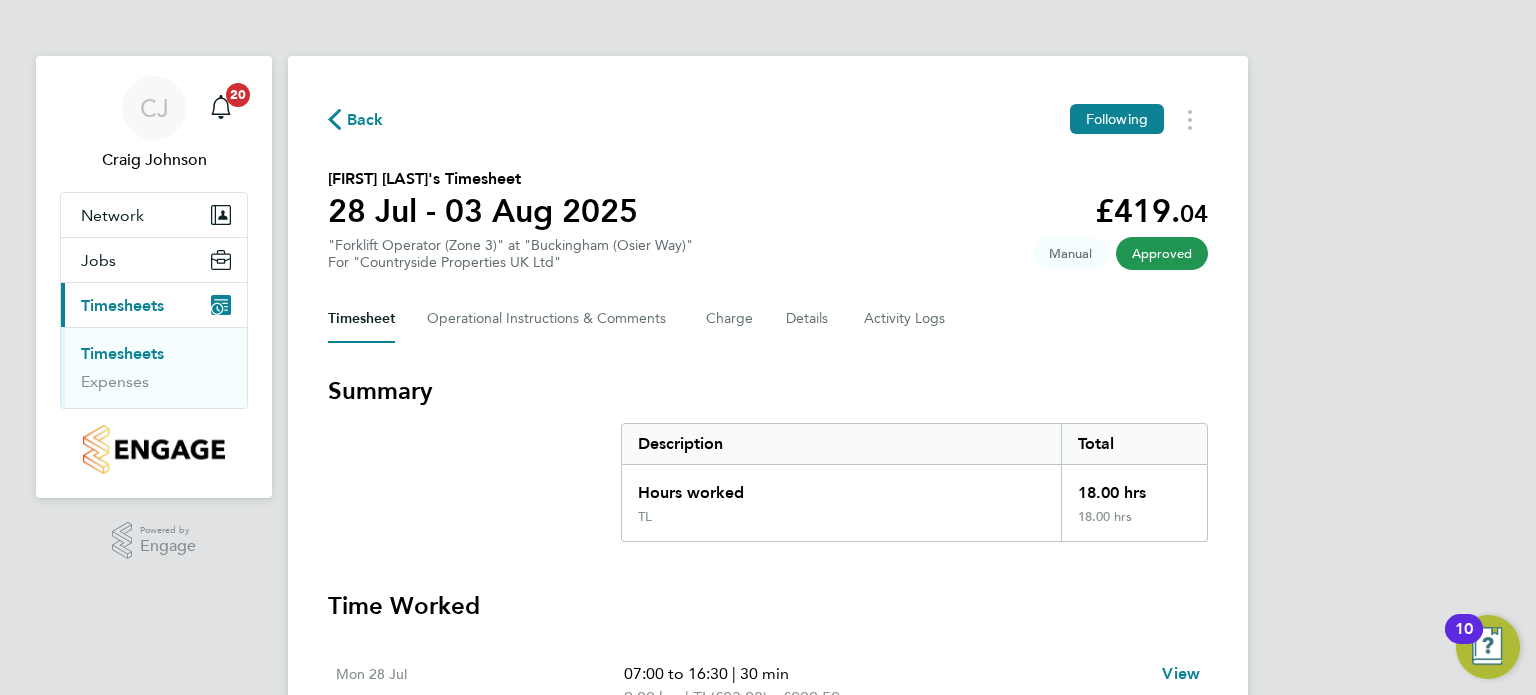 click on "Timesheets" at bounding box center (122, 353) 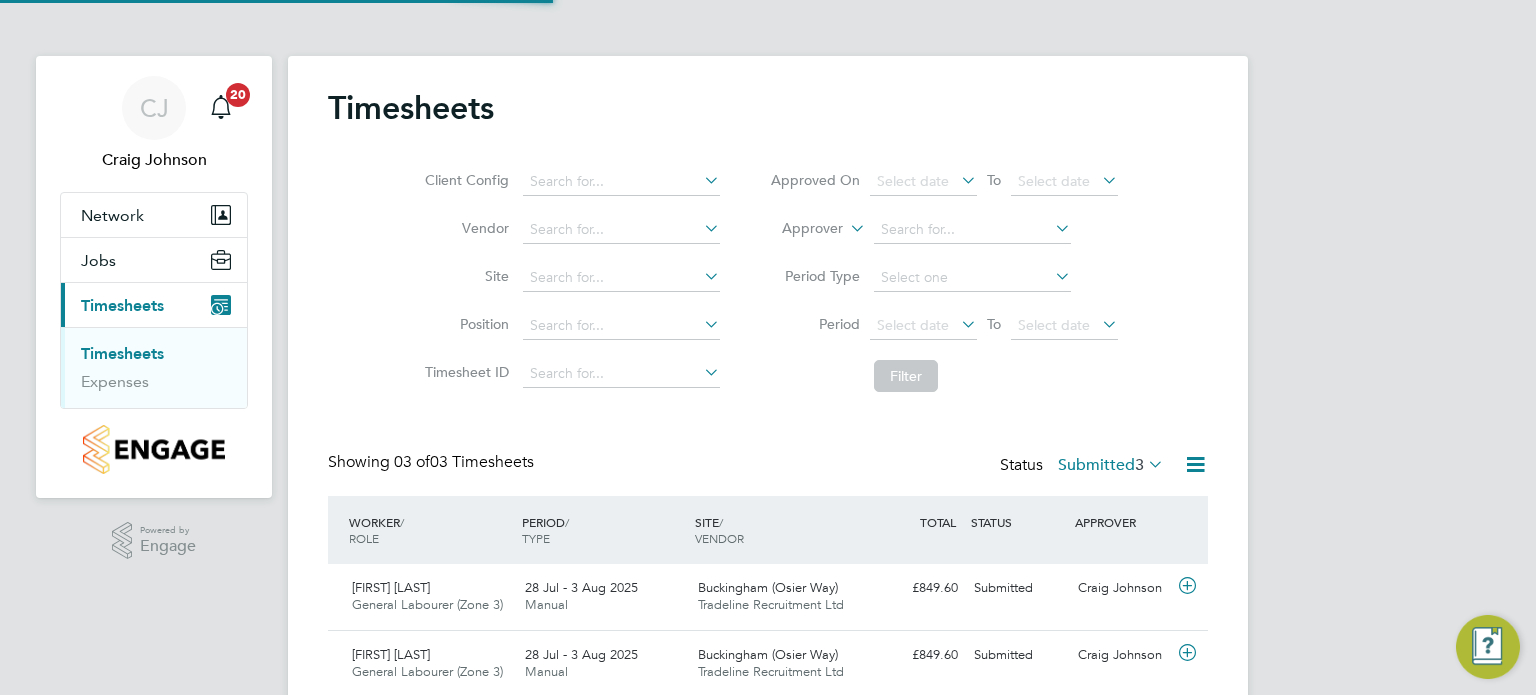 scroll, scrollTop: 9, scrollLeft: 10, axis: both 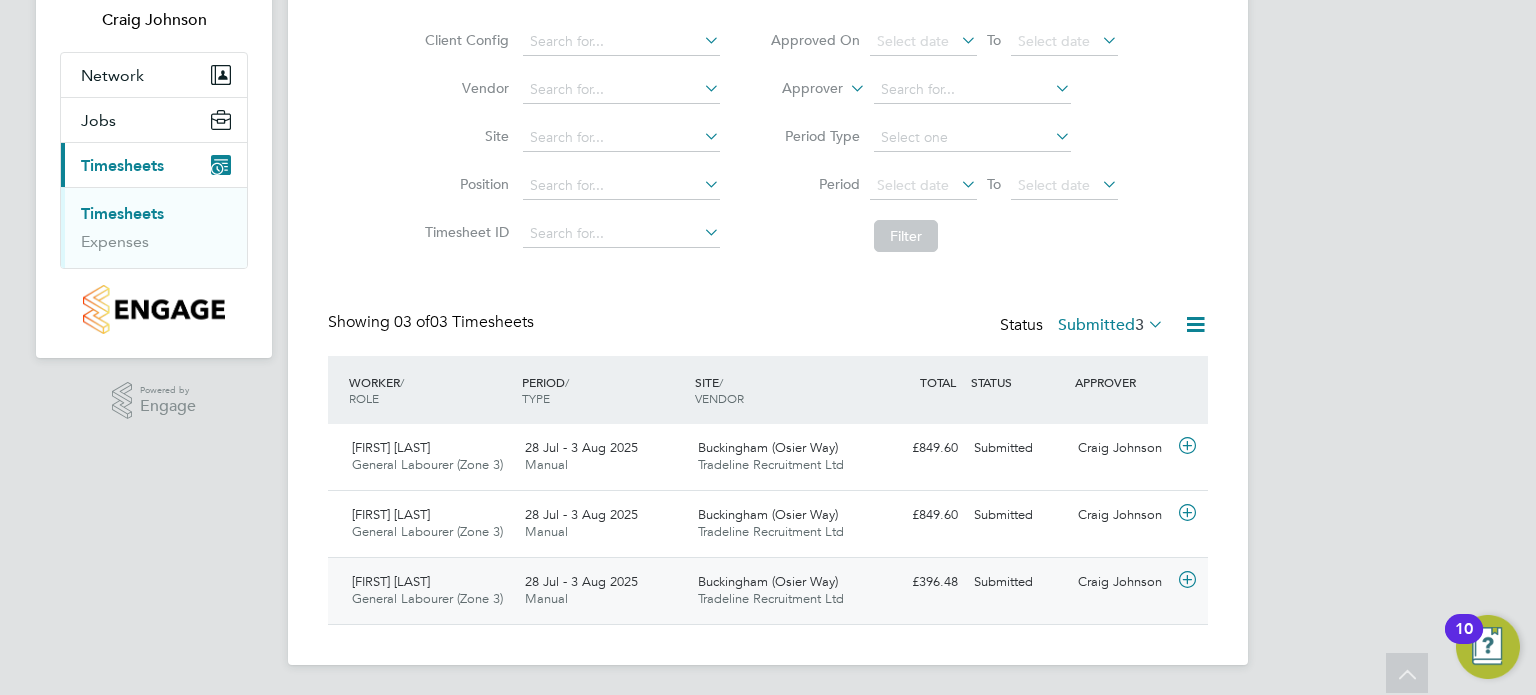 click 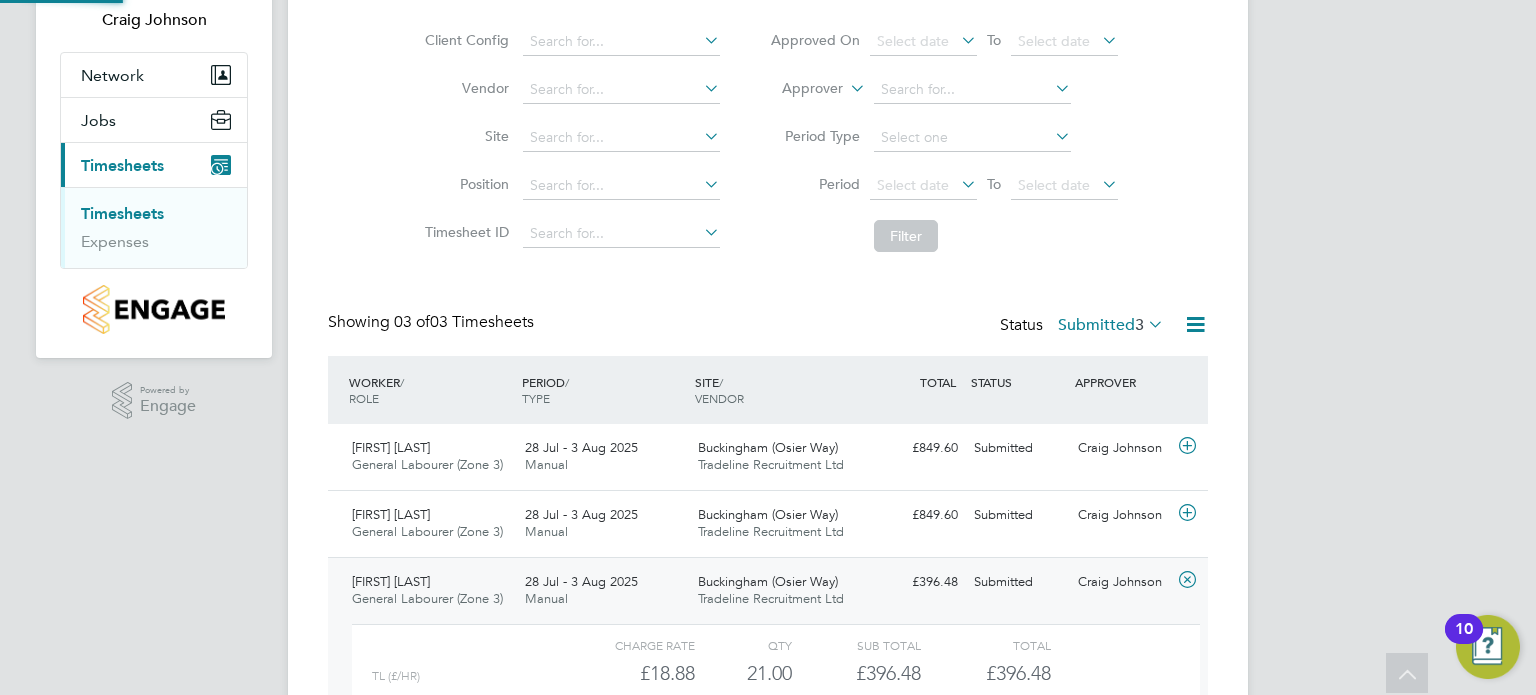 scroll, scrollTop: 9, scrollLeft: 9, axis: both 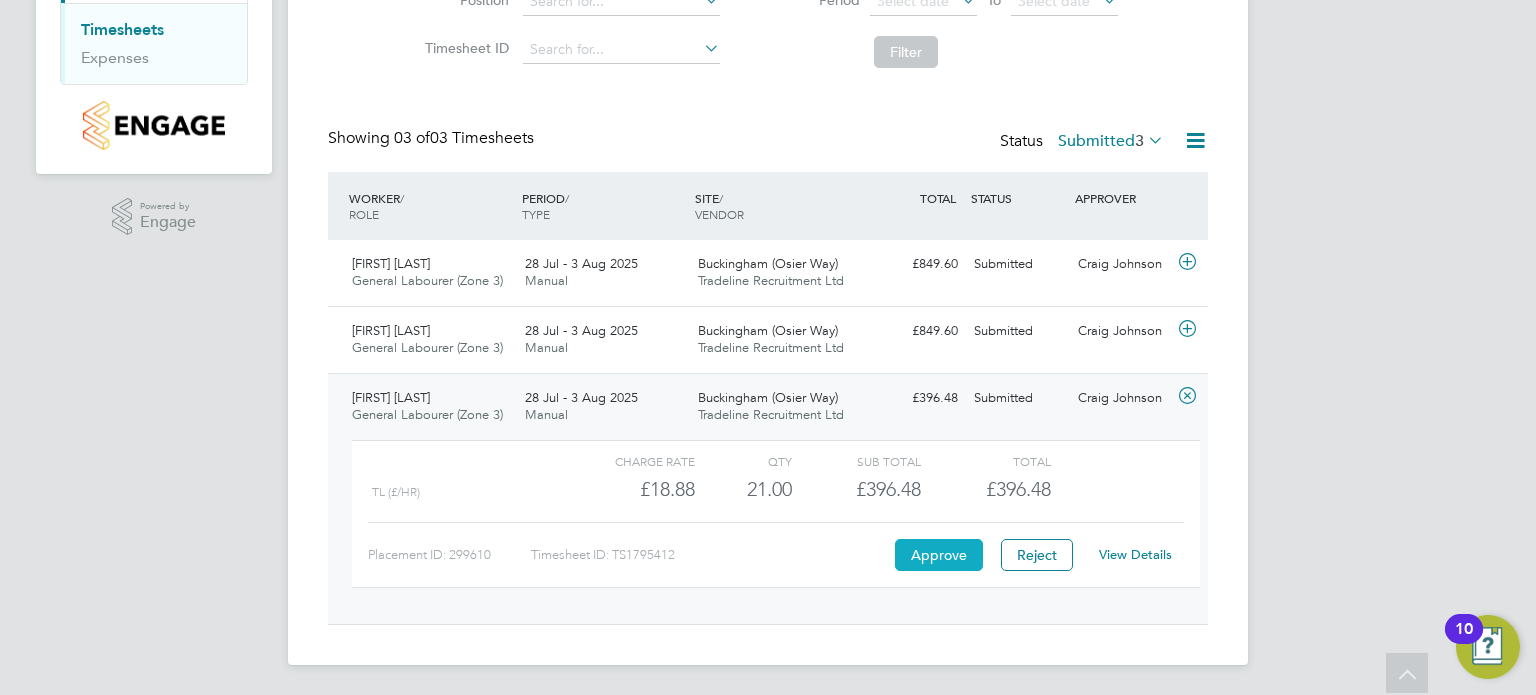 click on "Approve" 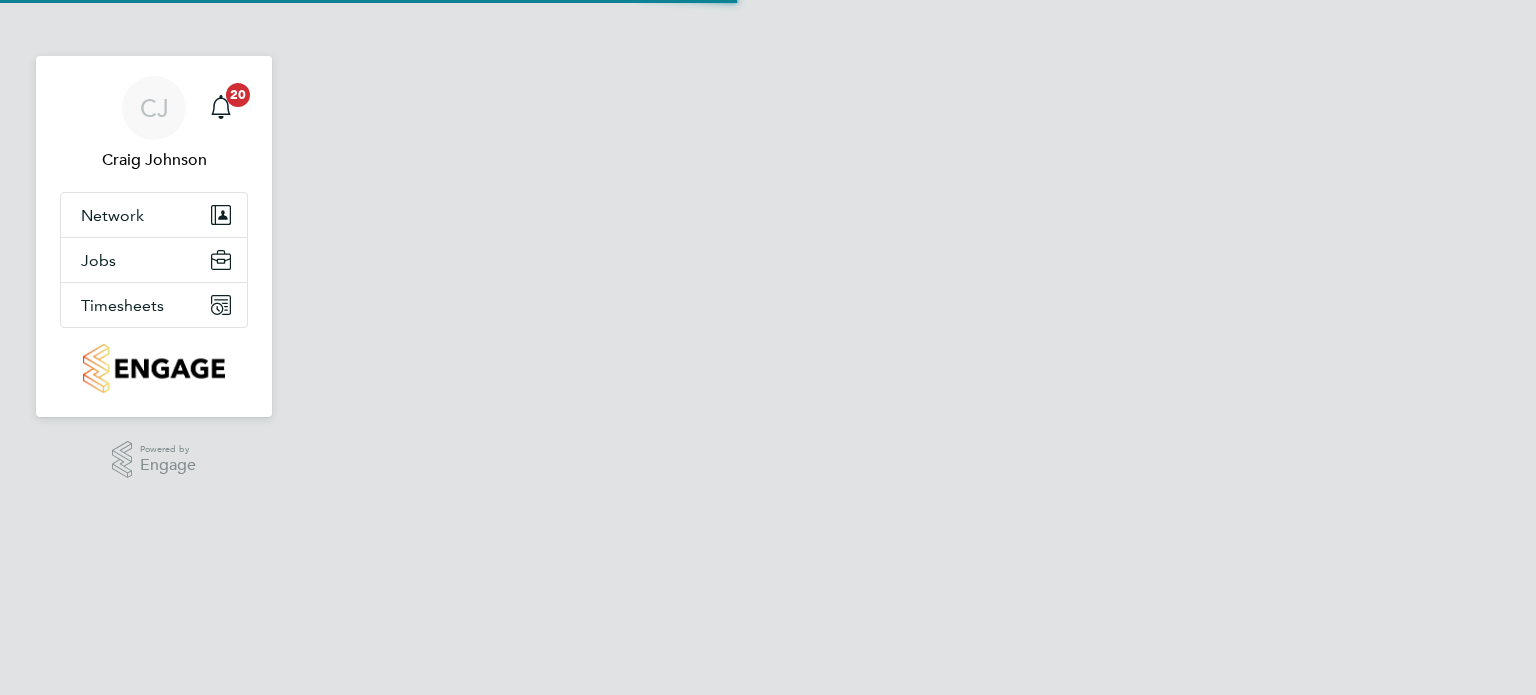 scroll, scrollTop: 0, scrollLeft: 0, axis: both 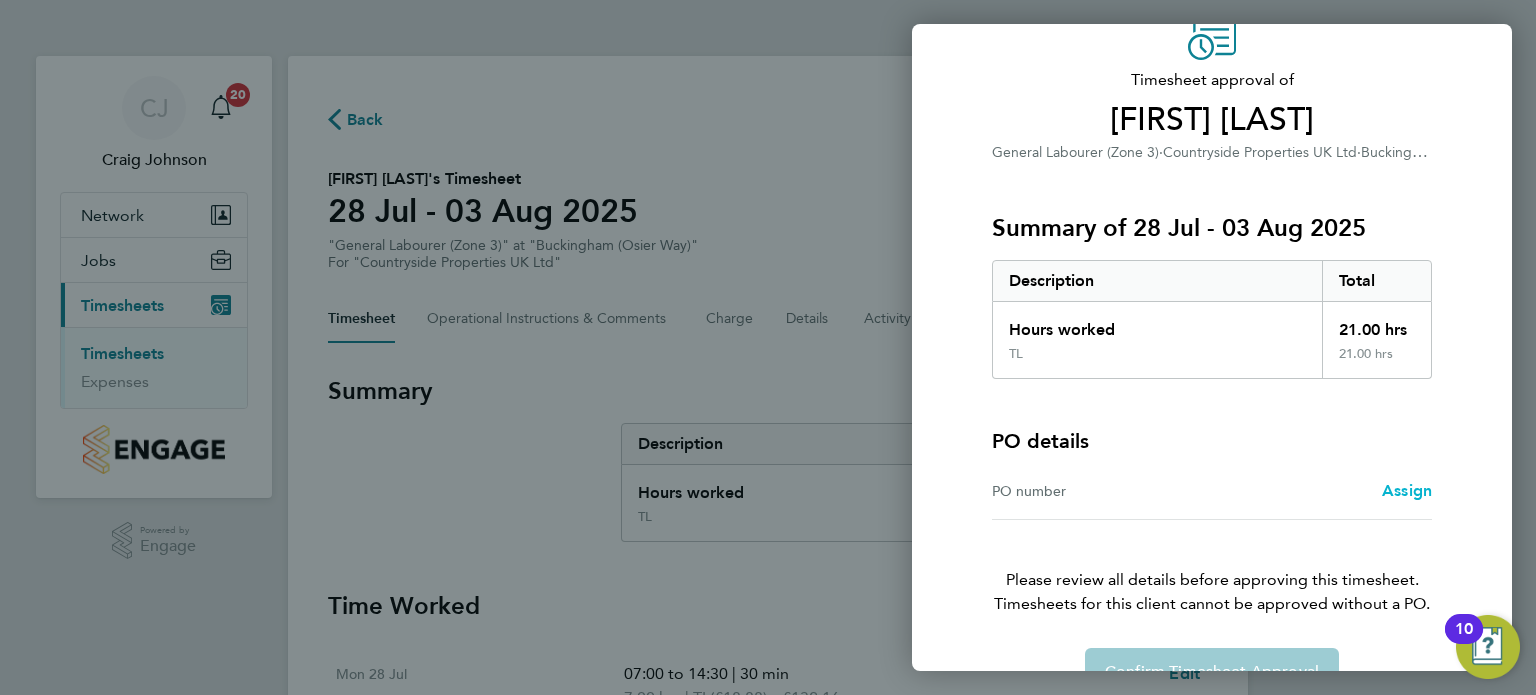 click on "Assign" at bounding box center (1407, 490) 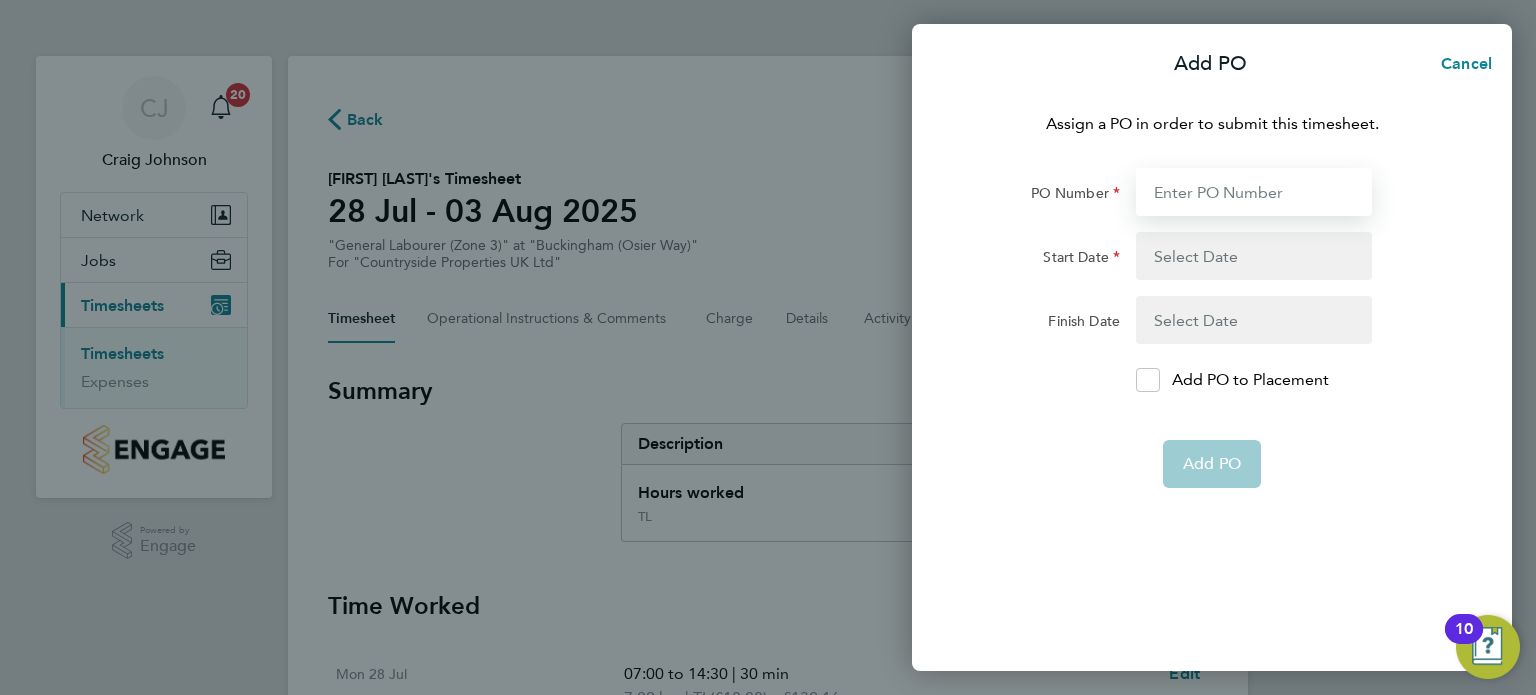 click on "PO Number" at bounding box center (1254, 192) 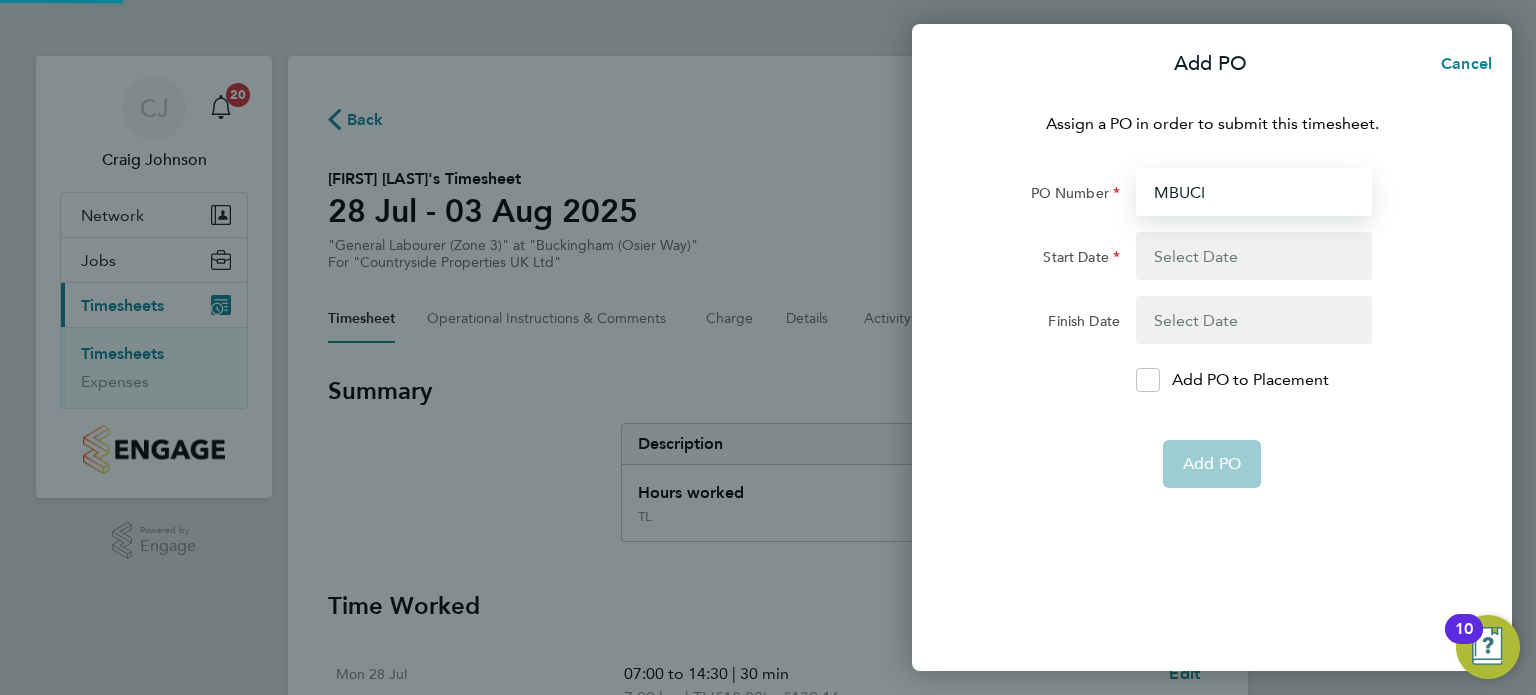 type on "28 Jul 25" 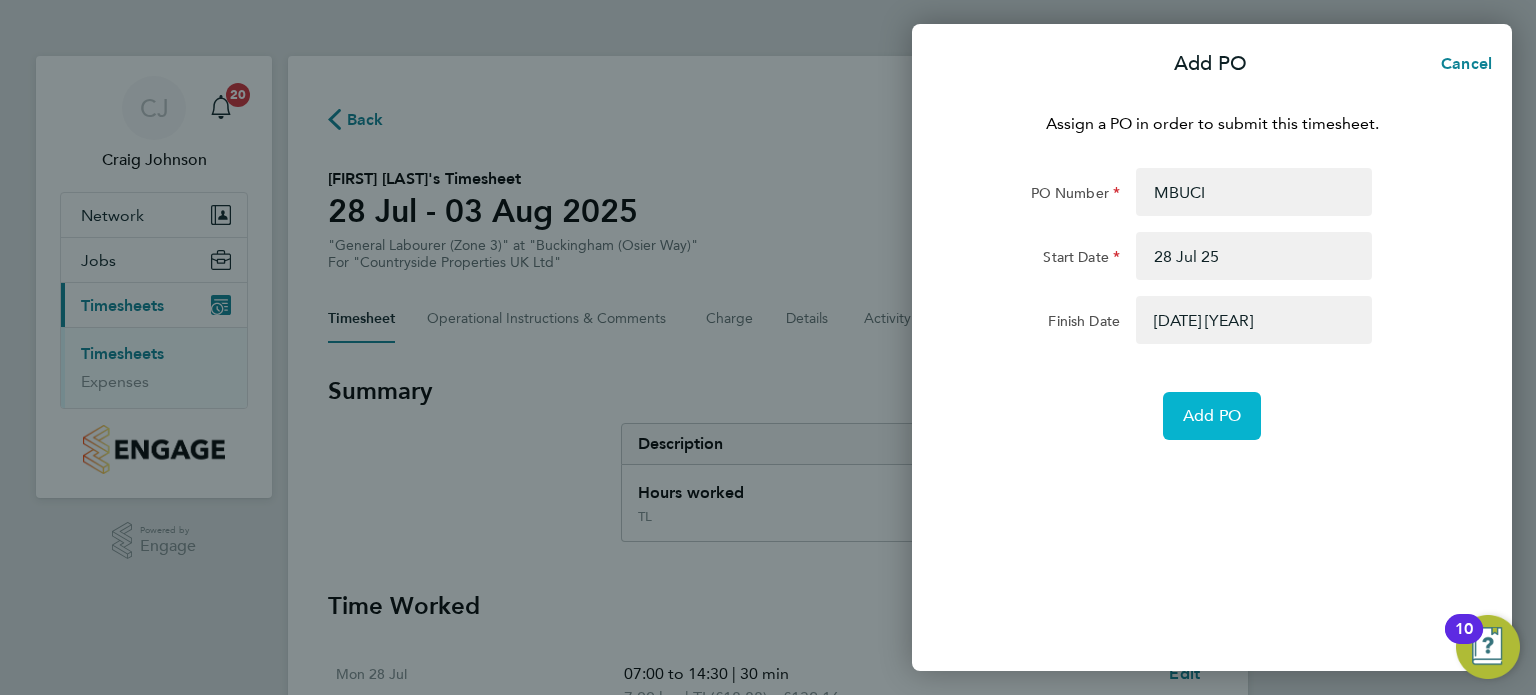 click on "Add PO" 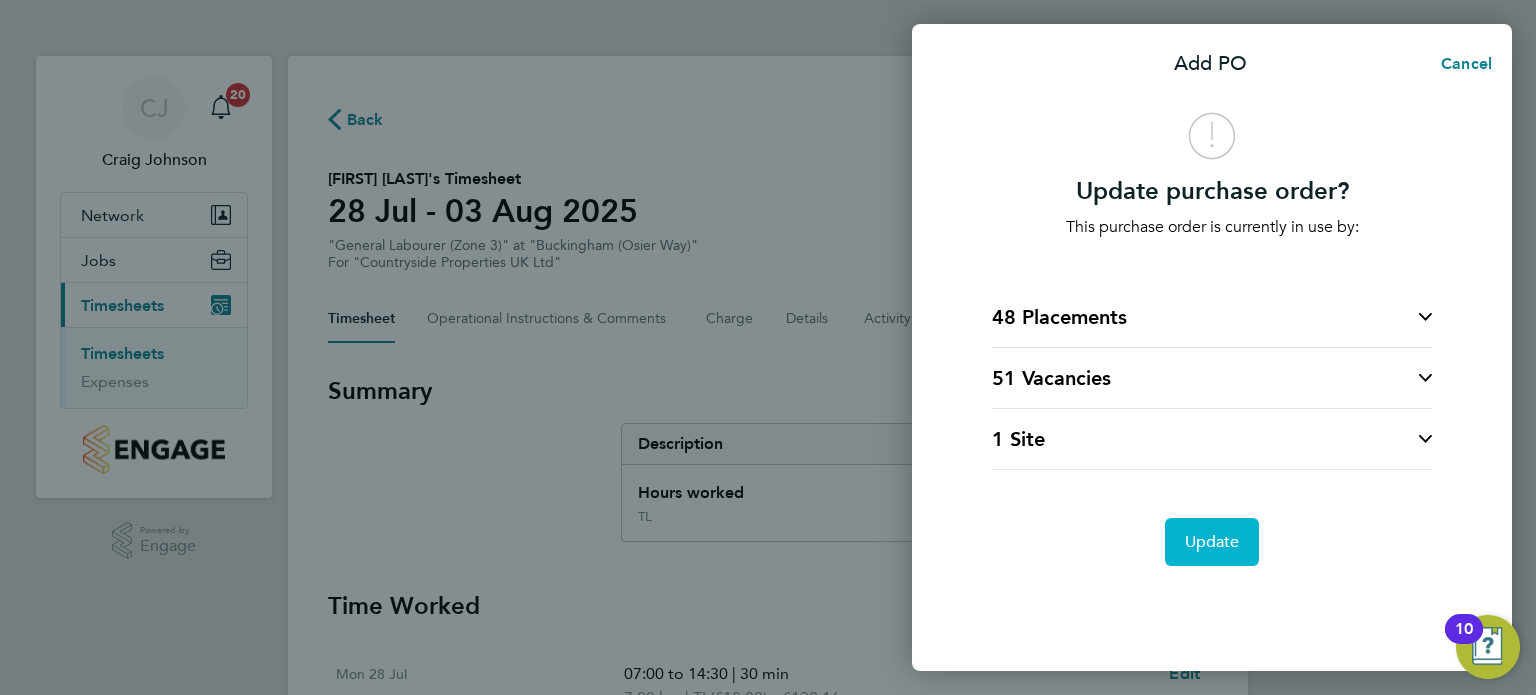 click on "Update" 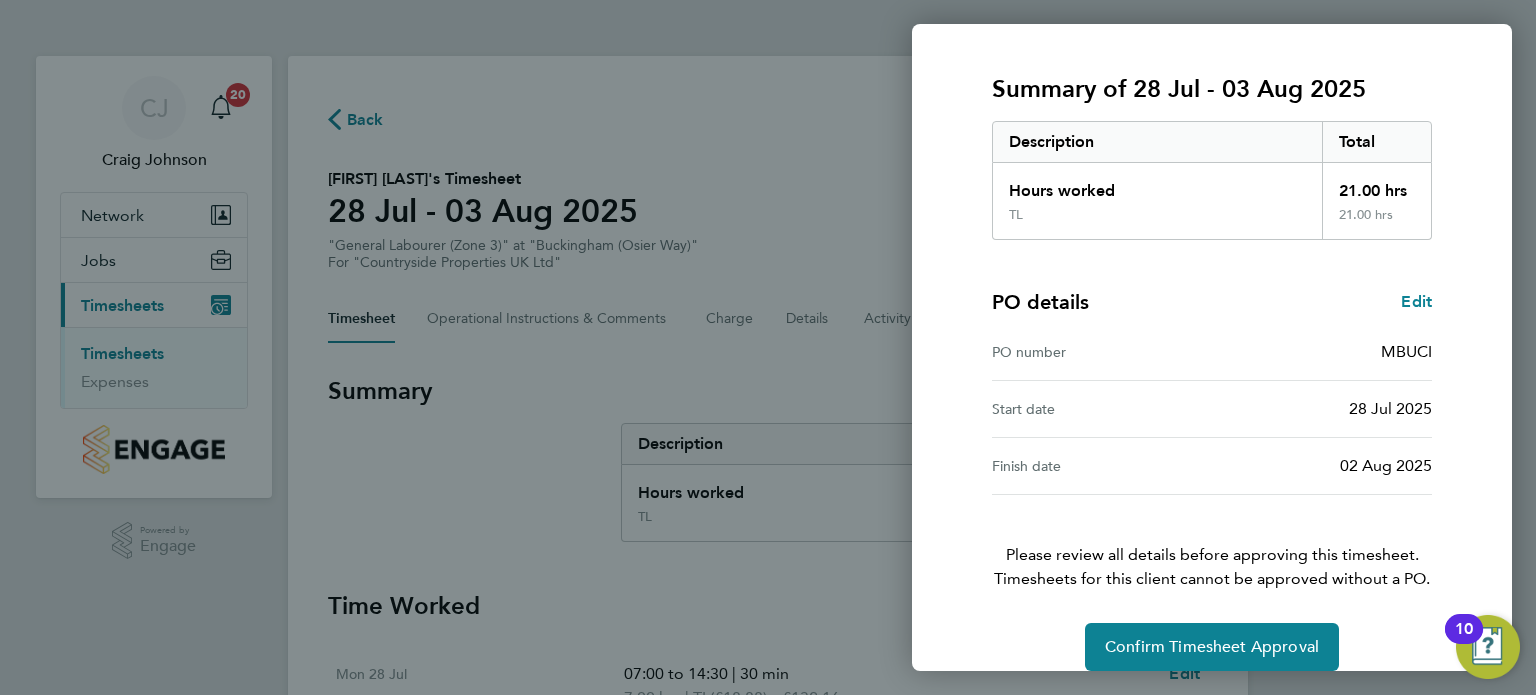 scroll, scrollTop: 261, scrollLeft: 0, axis: vertical 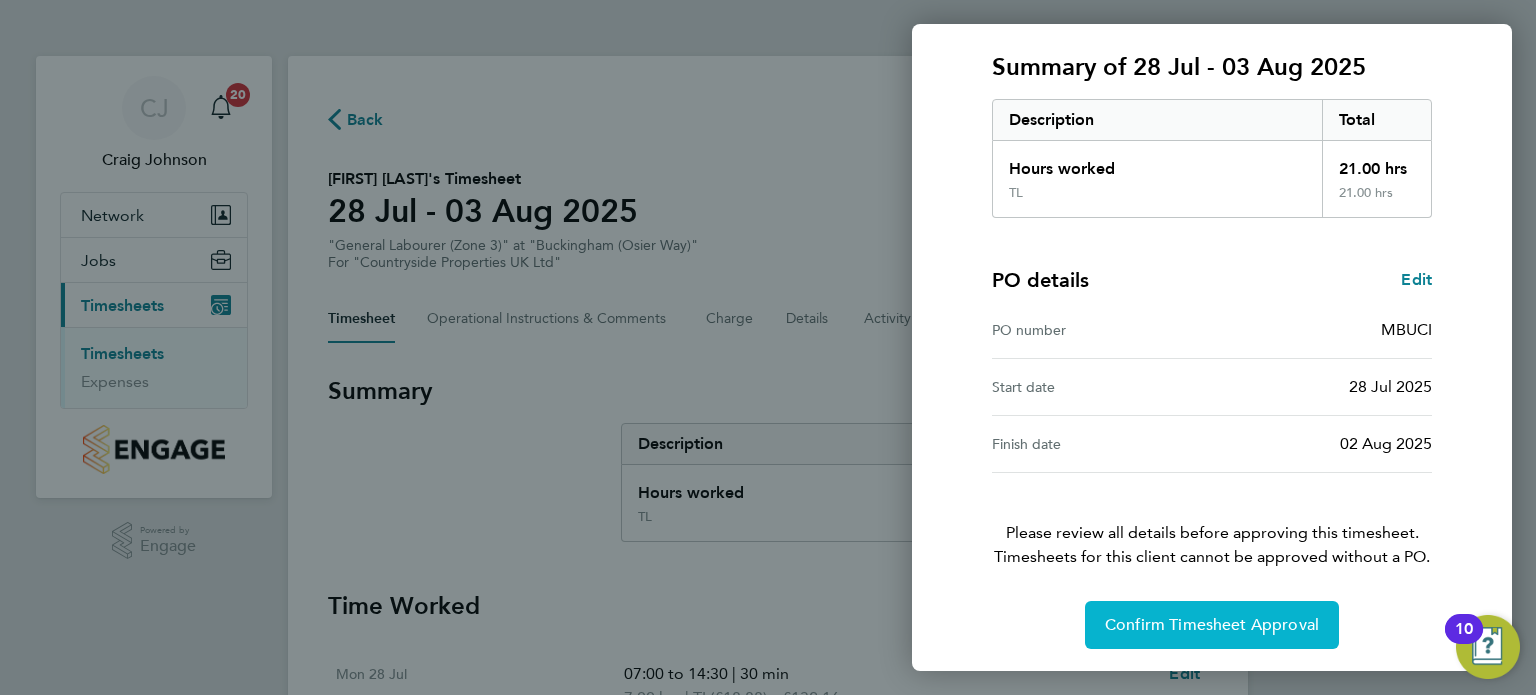 click on "Confirm Timesheet Approval" 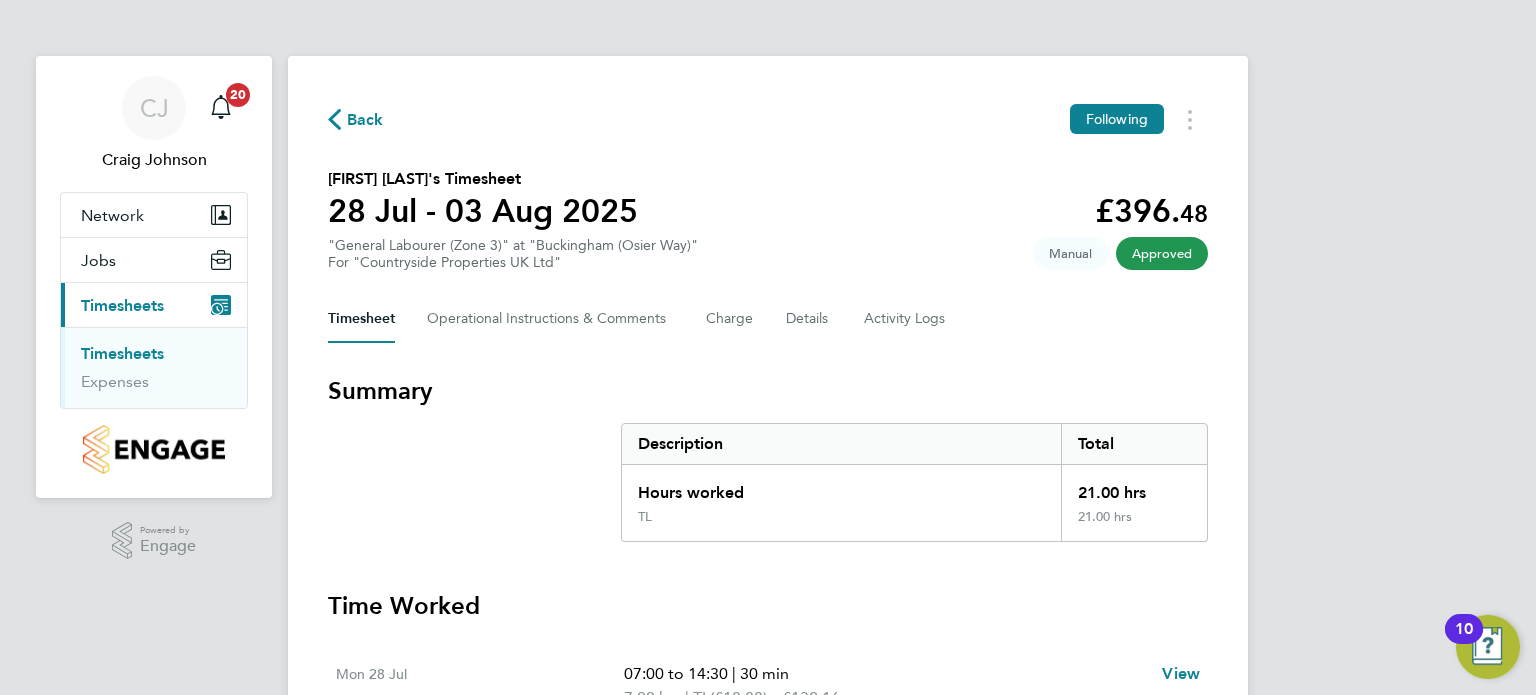 click on "Timesheets" at bounding box center [122, 353] 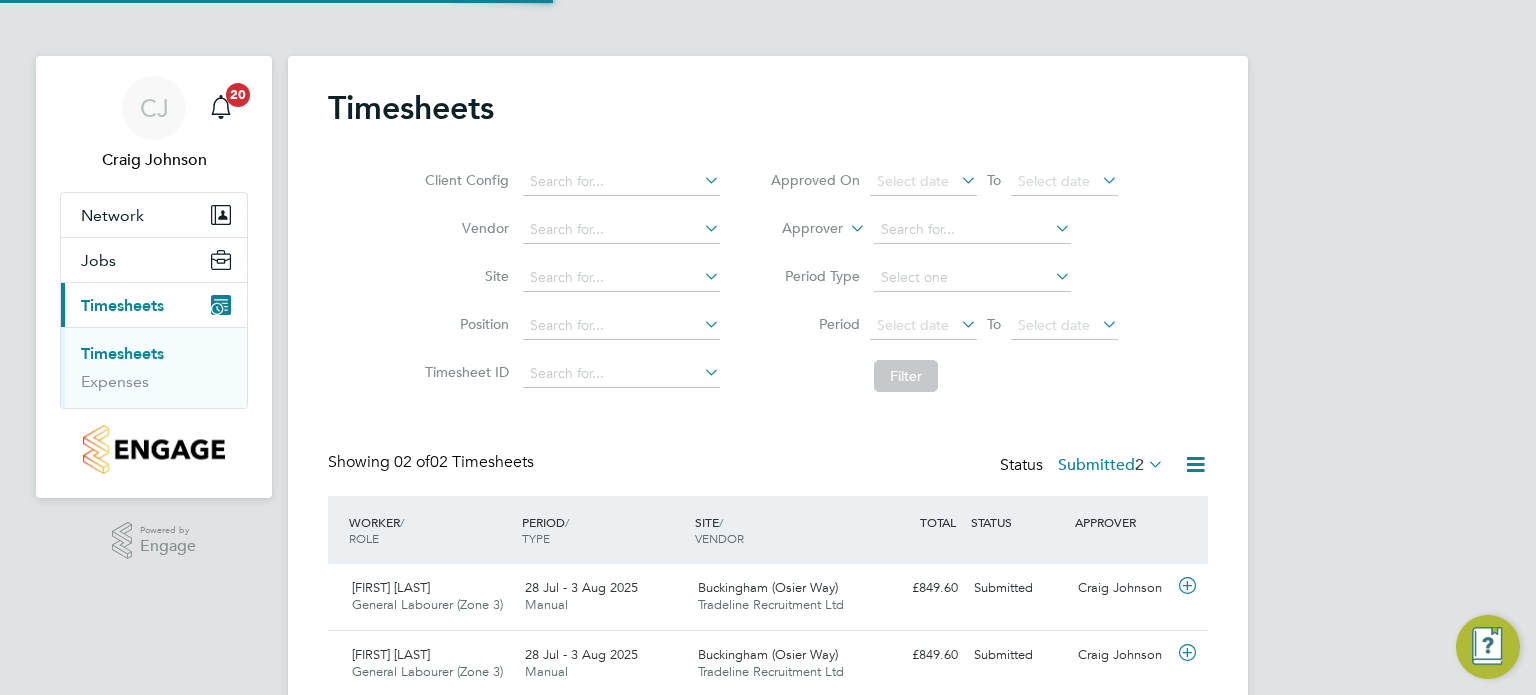 scroll, scrollTop: 9, scrollLeft: 10, axis: both 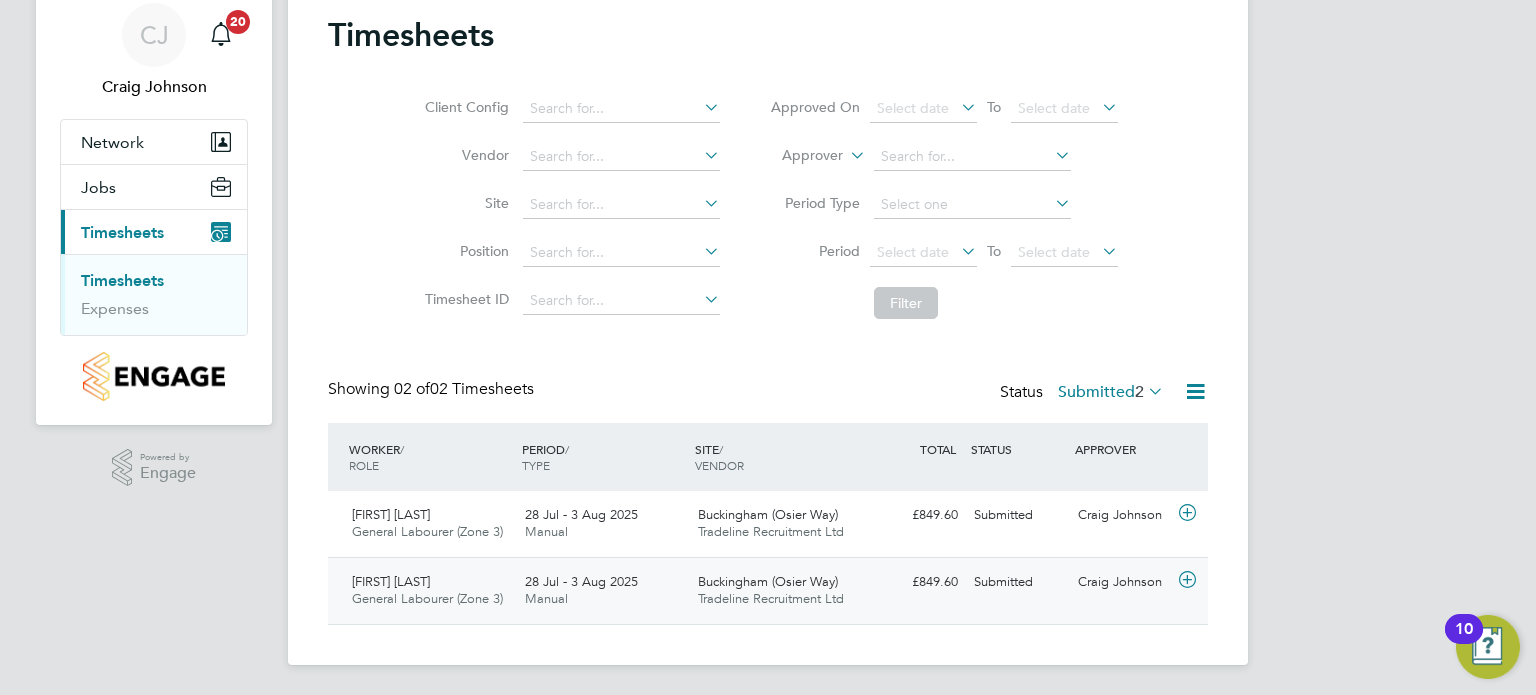 click 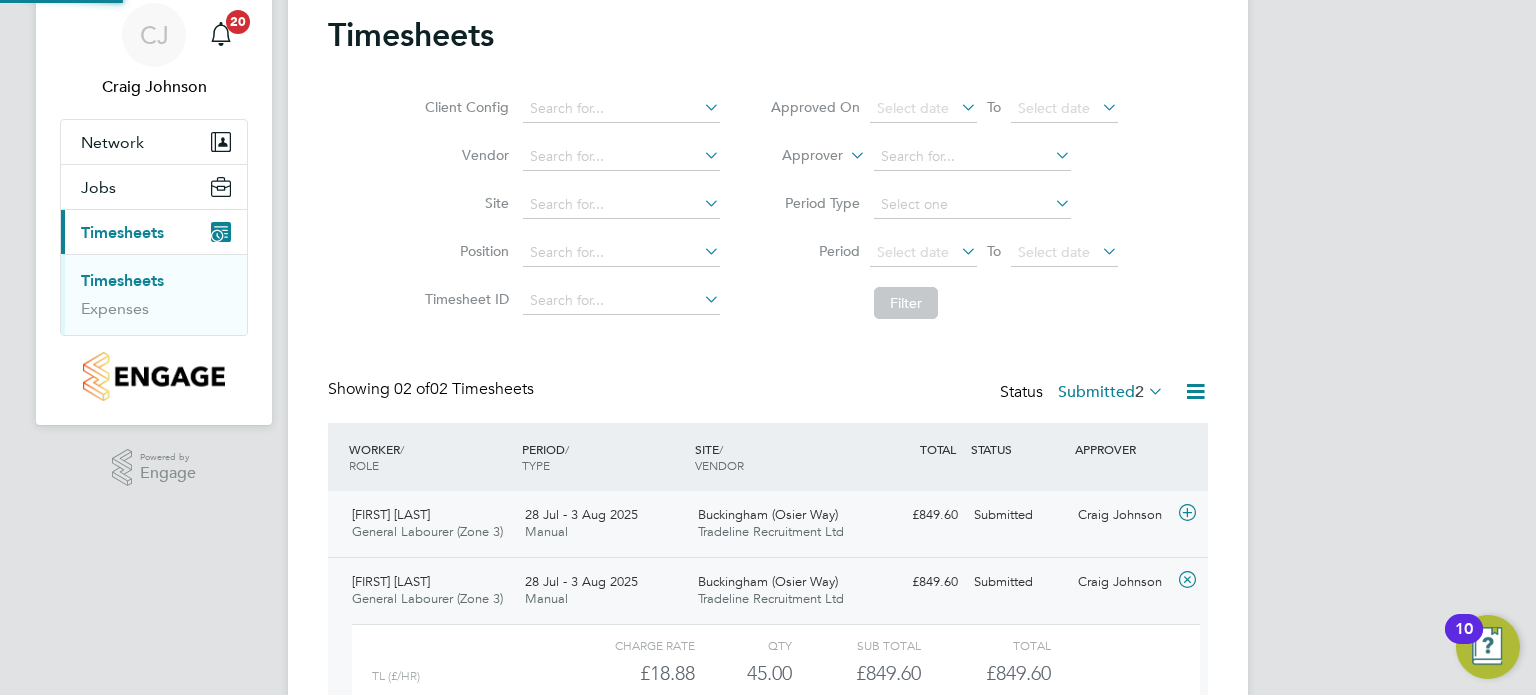 scroll, scrollTop: 9, scrollLeft: 9, axis: both 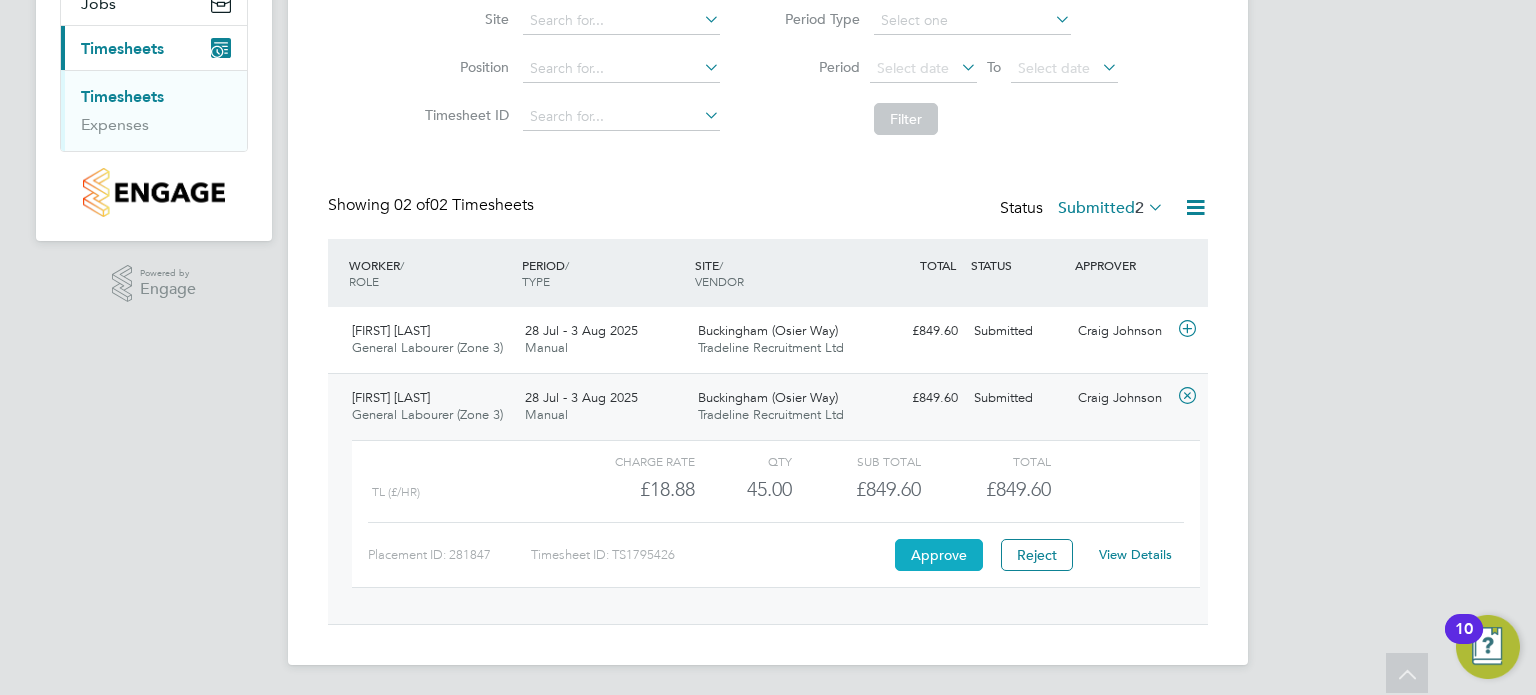 click on "Approve" 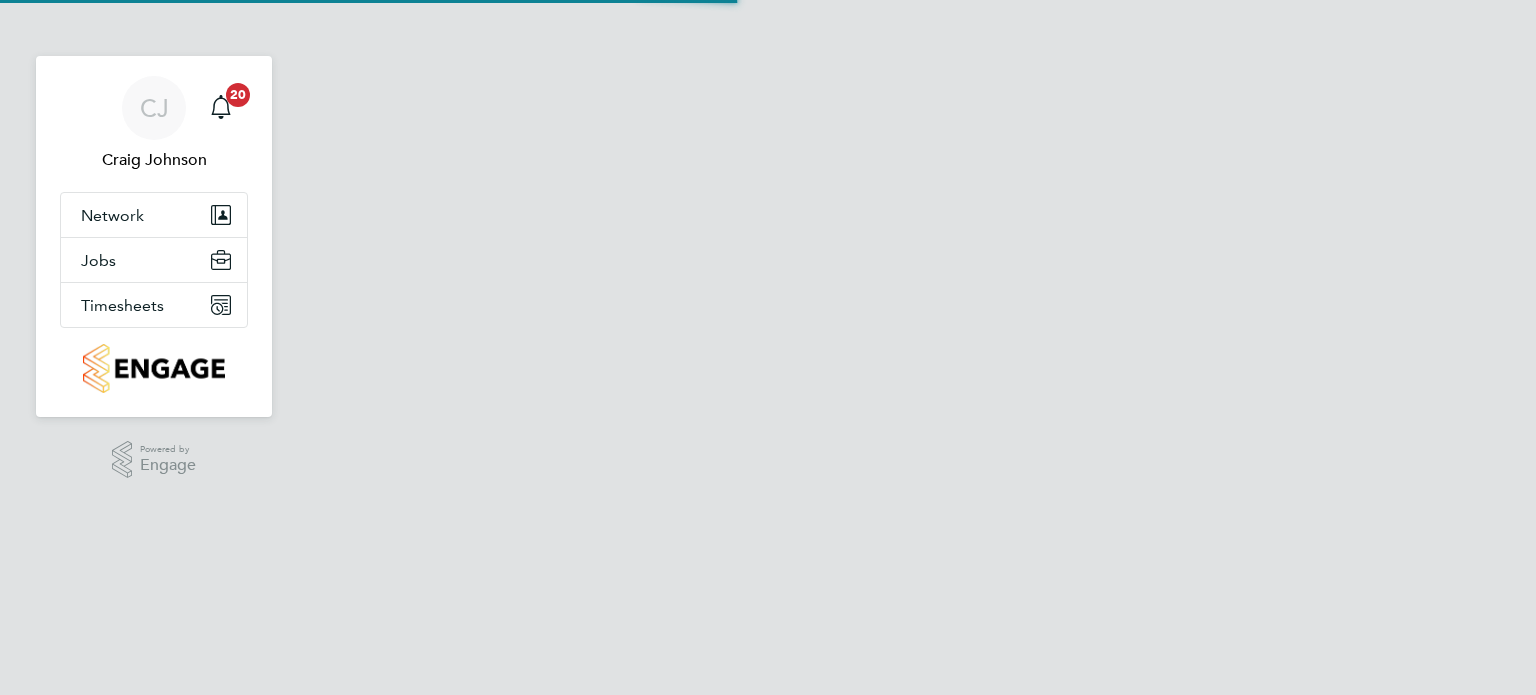 scroll, scrollTop: 0, scrollLeft: 0, axis: both 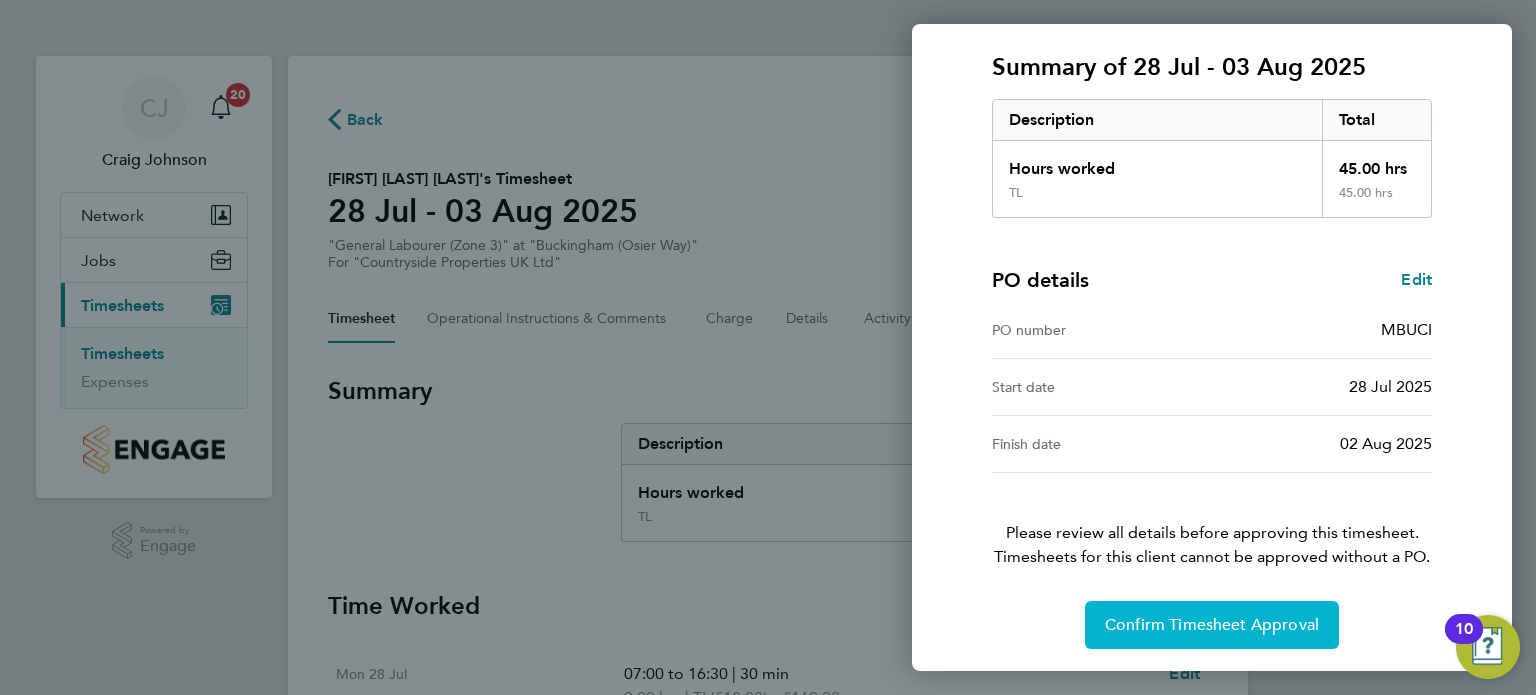 click on "Confirm Timesheet Approval" 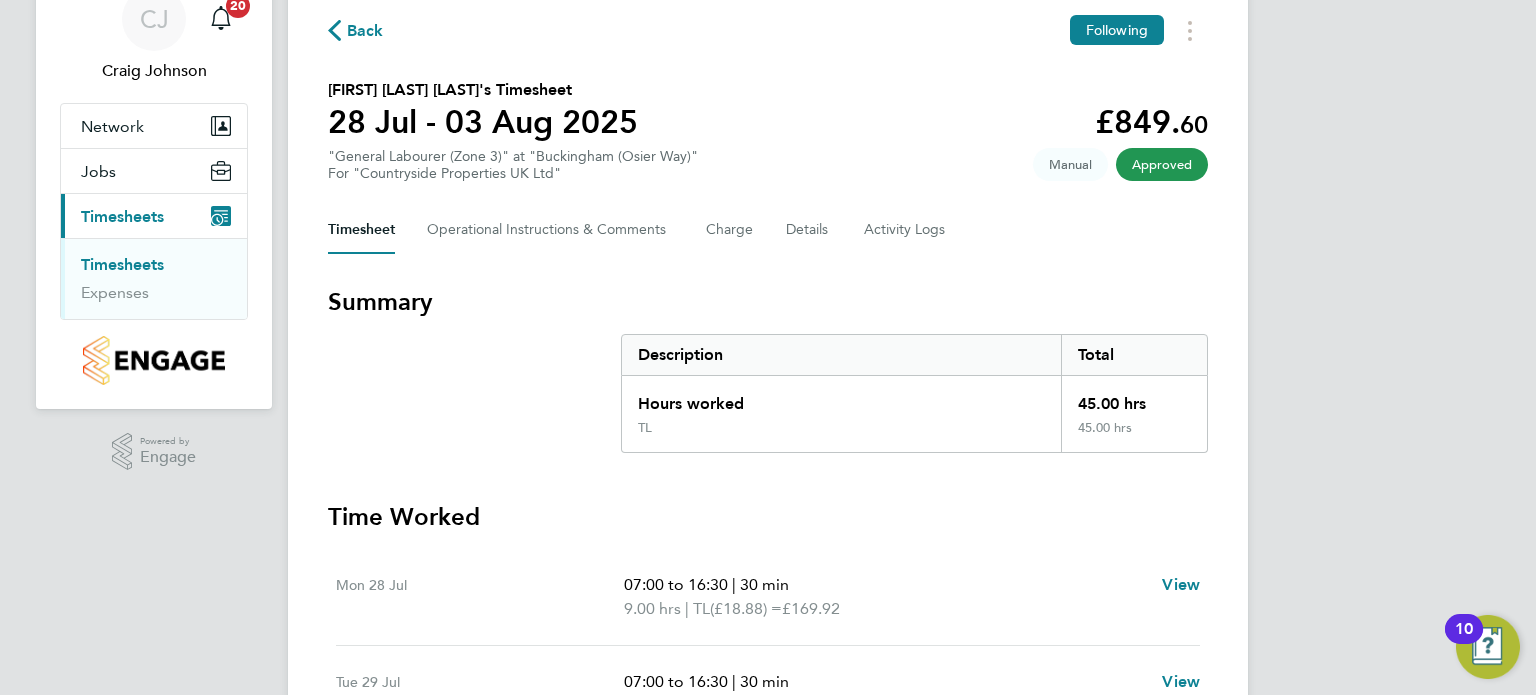 scroll, scrollTop: 0, scrollLeft: 0, axis: both 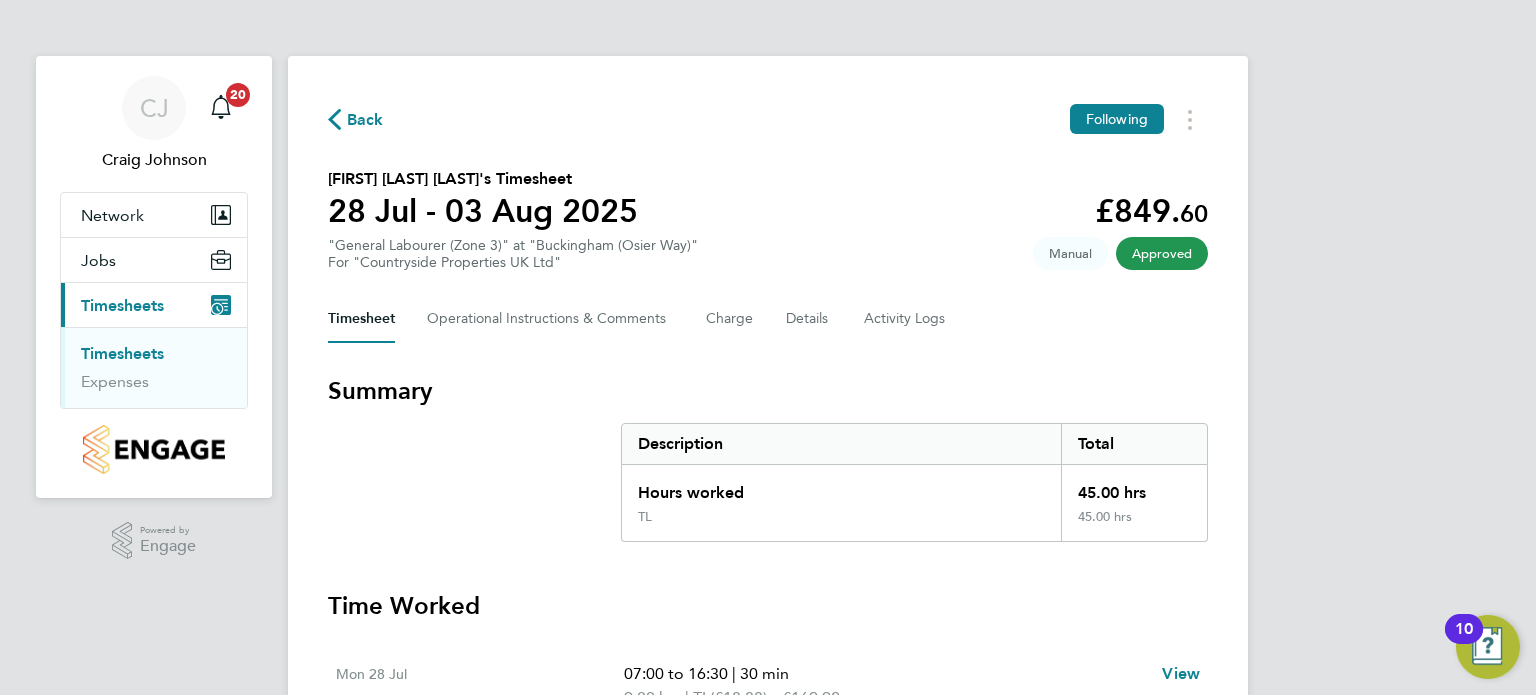 click on "Timesheets" at bounding box center [122, 353] 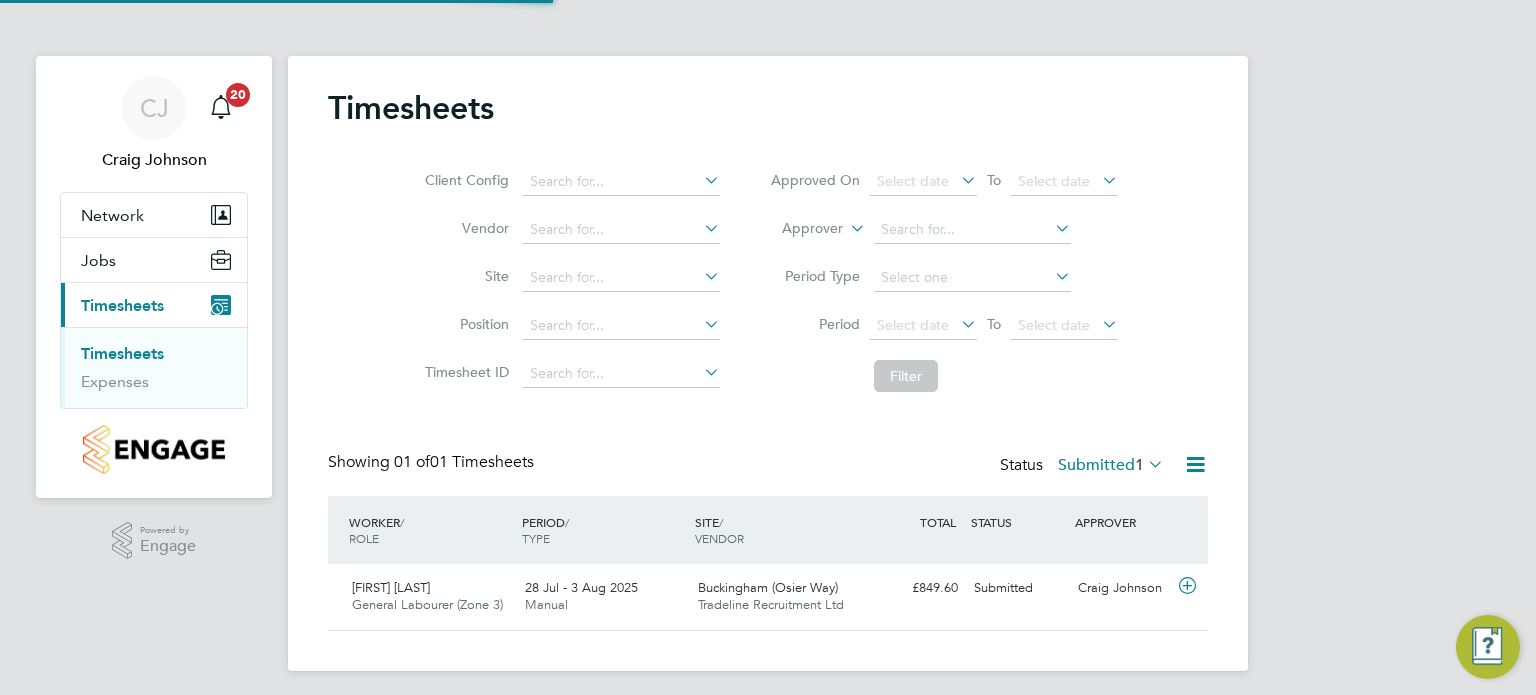 scroll, scrollTop: 9, scrollLeft: 10, axis: both 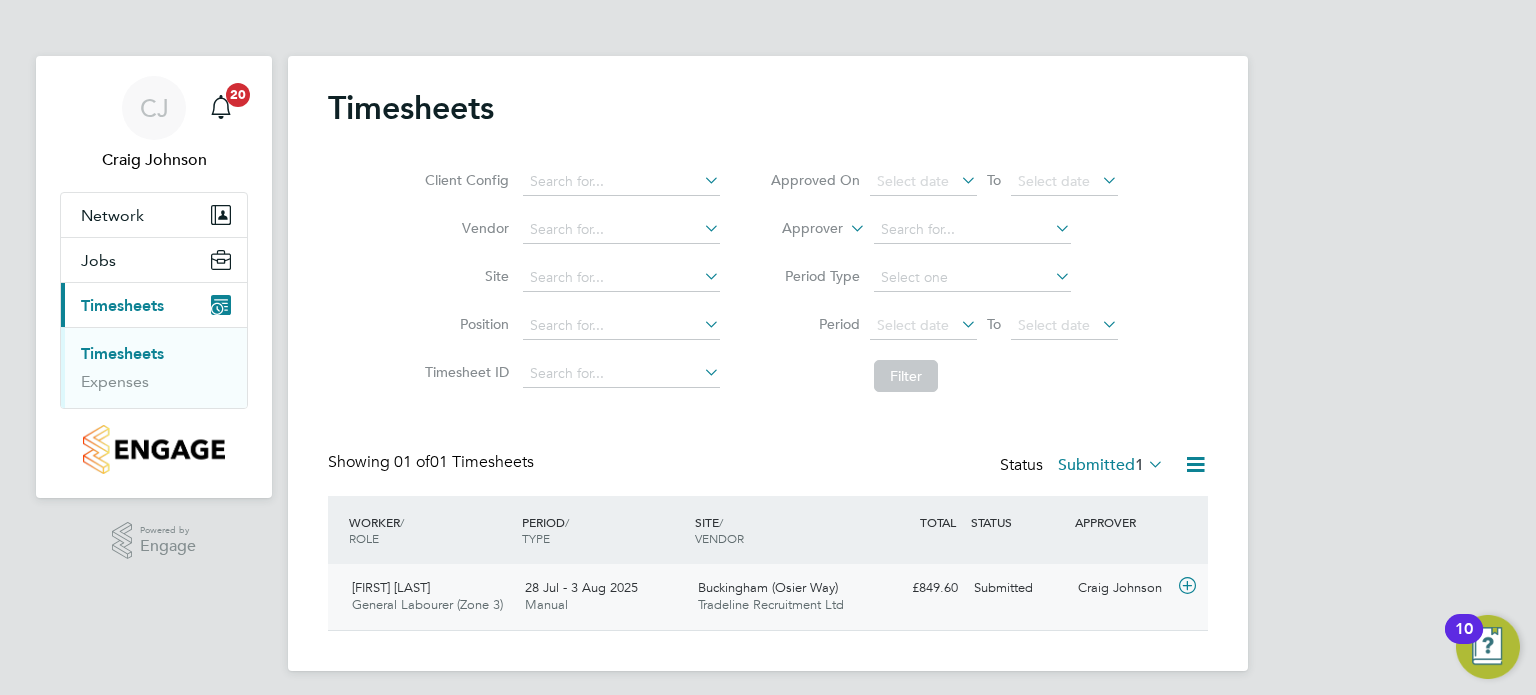click 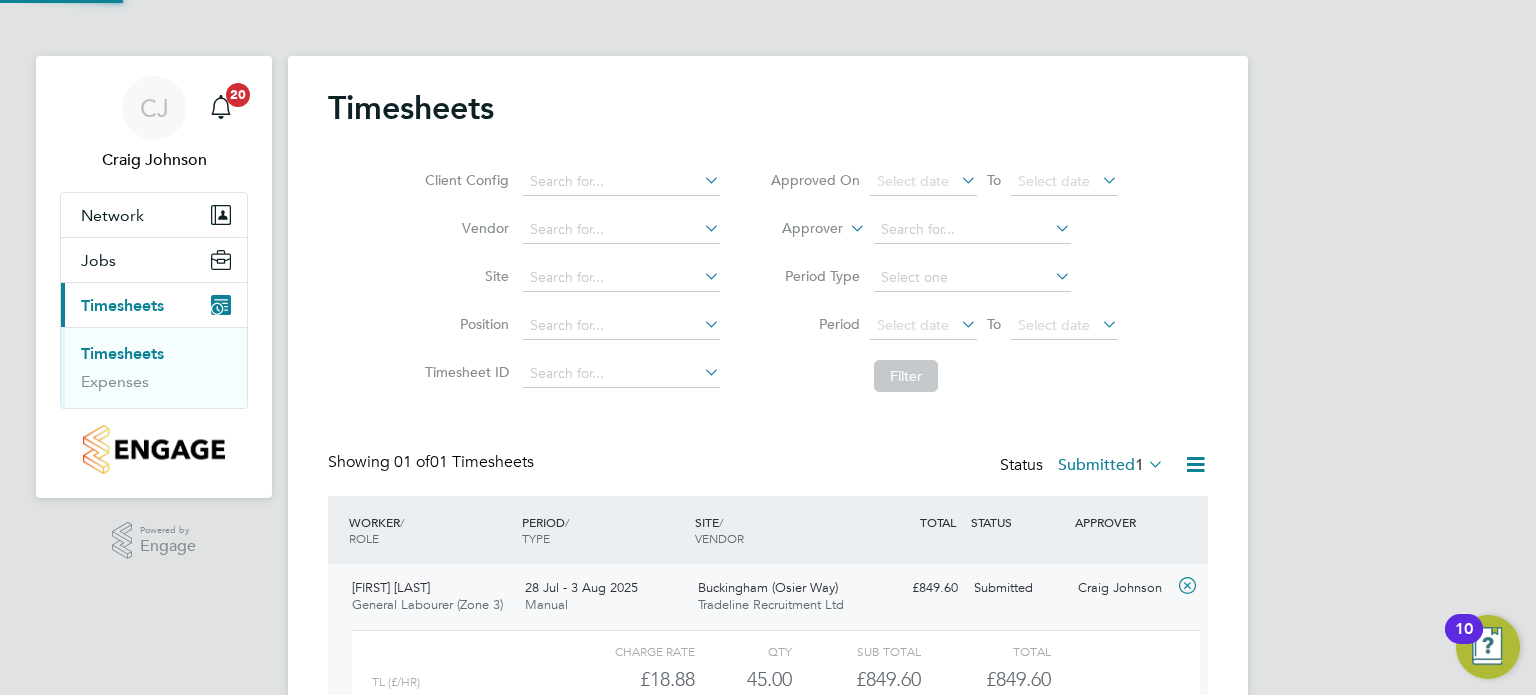 scroll, scrollTop: 9, scrollLeft: 9, axis: both 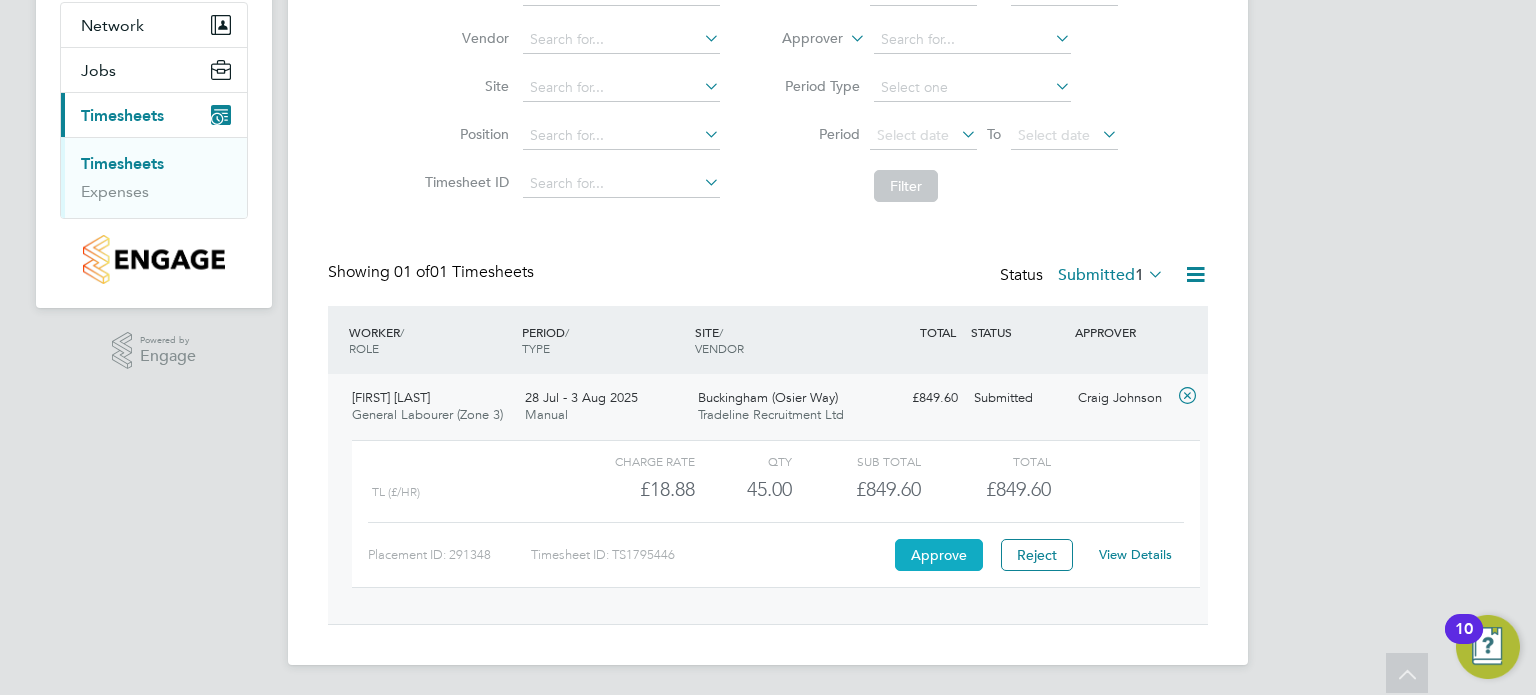 click on "Approve" 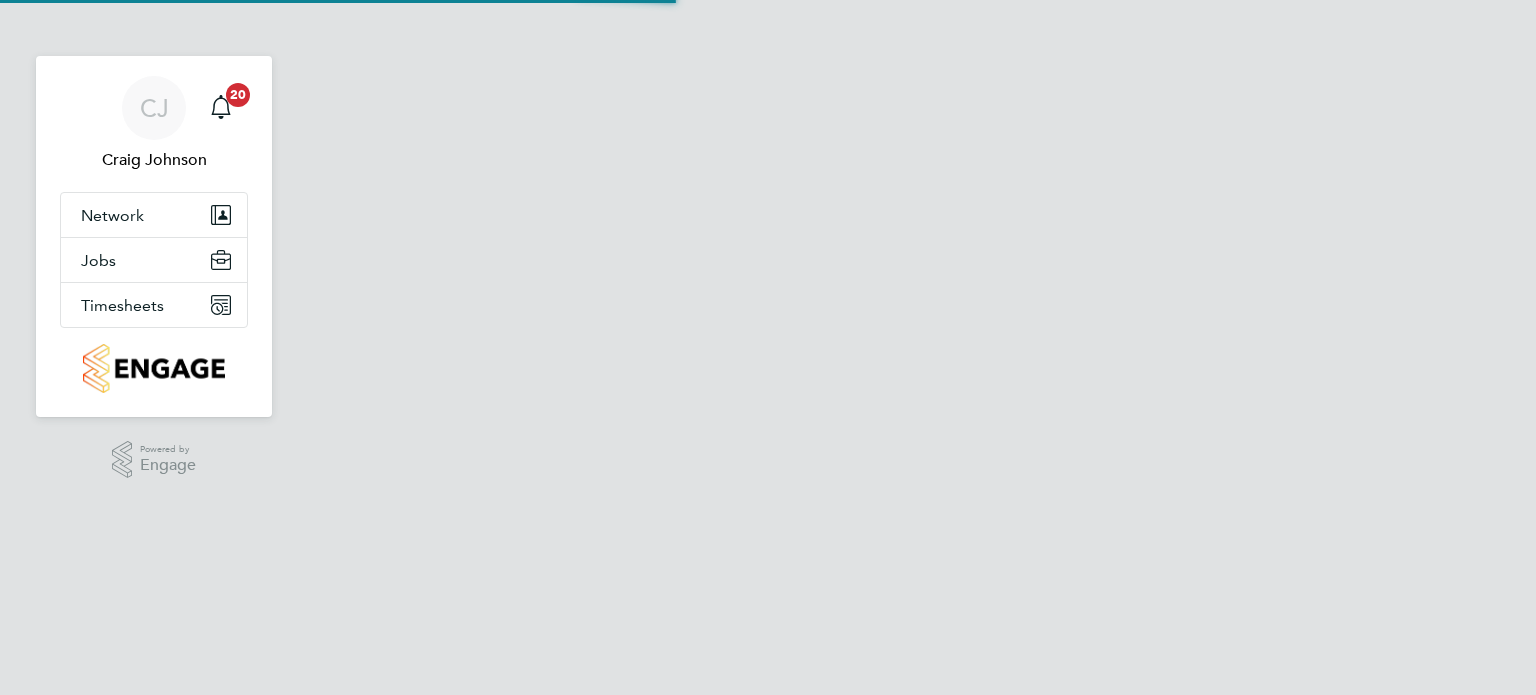 scroll, scrollTop: 0, scrollLeft: 0, axis: both 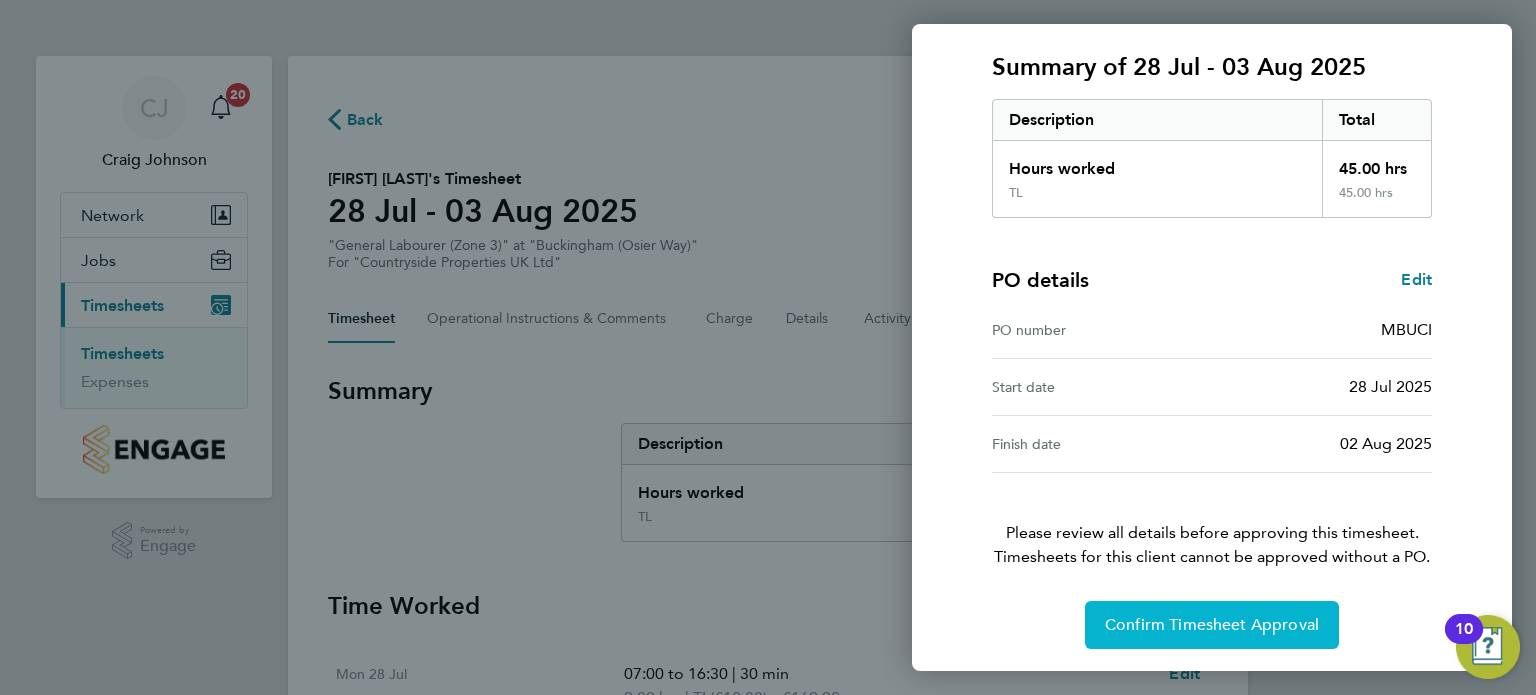 click on "Confirm Timesheet Approval" 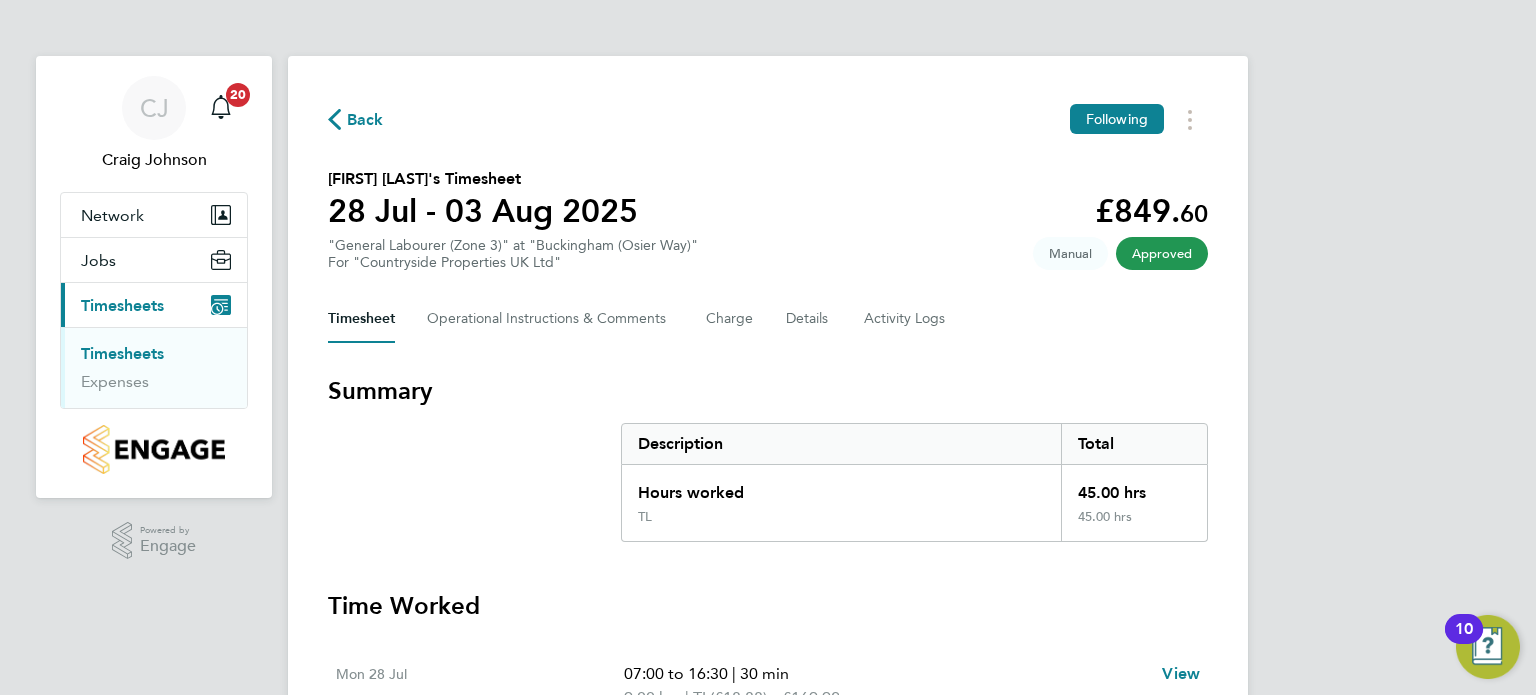 click on "Timesheets" at bounding box center (122, 353) 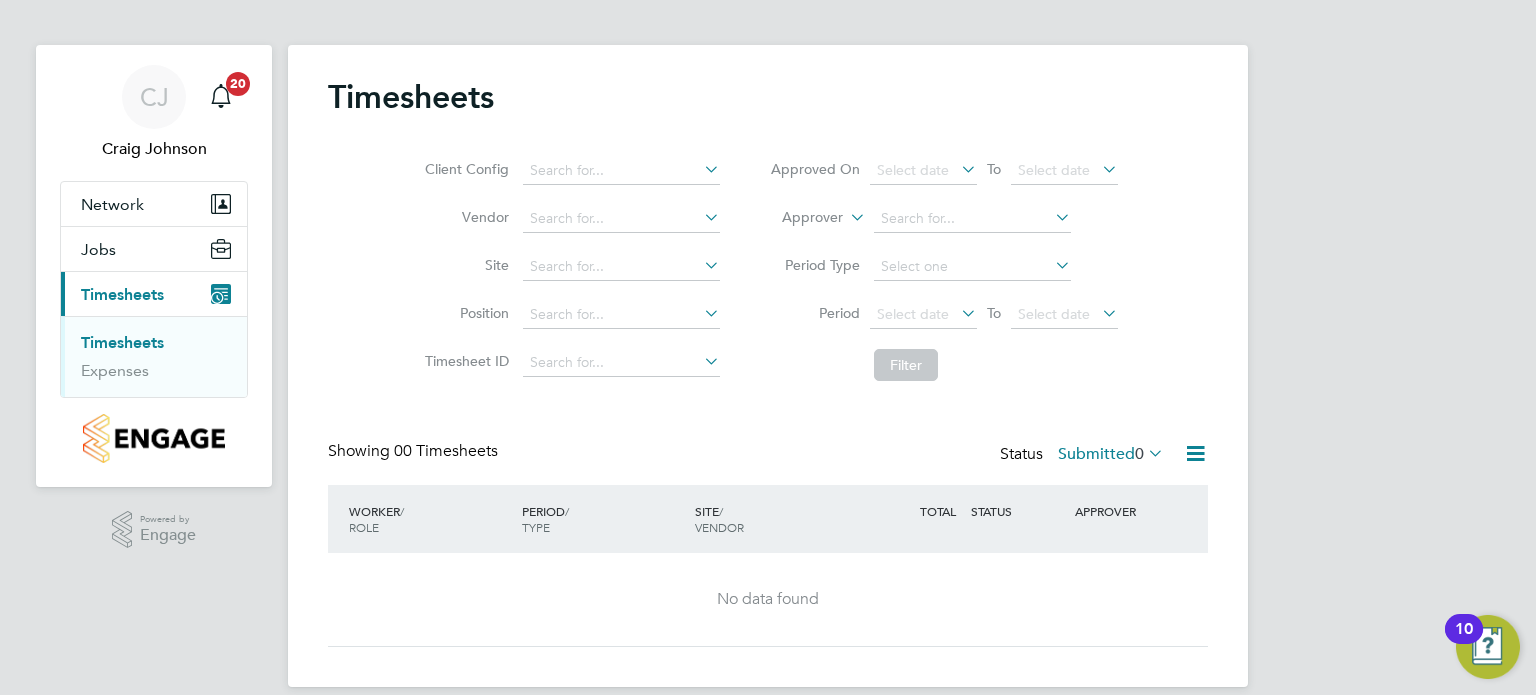 scroll, scrollTop: 0, scrollLeft: 0, axis: both 